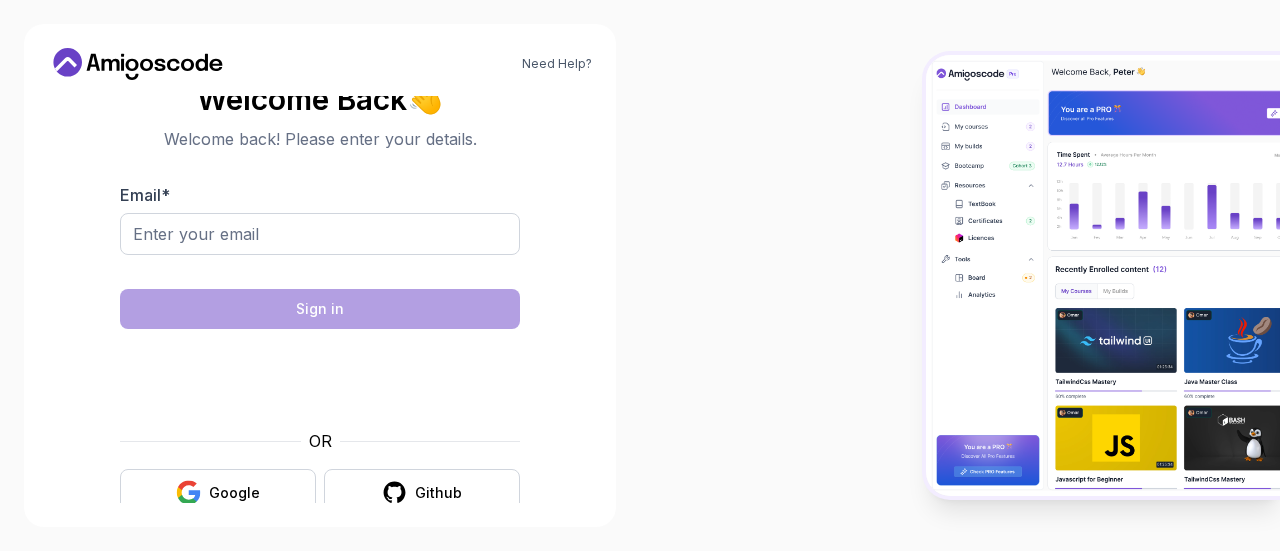 scroll, scrollTop: 0, scrollLeft: 0, axis: both 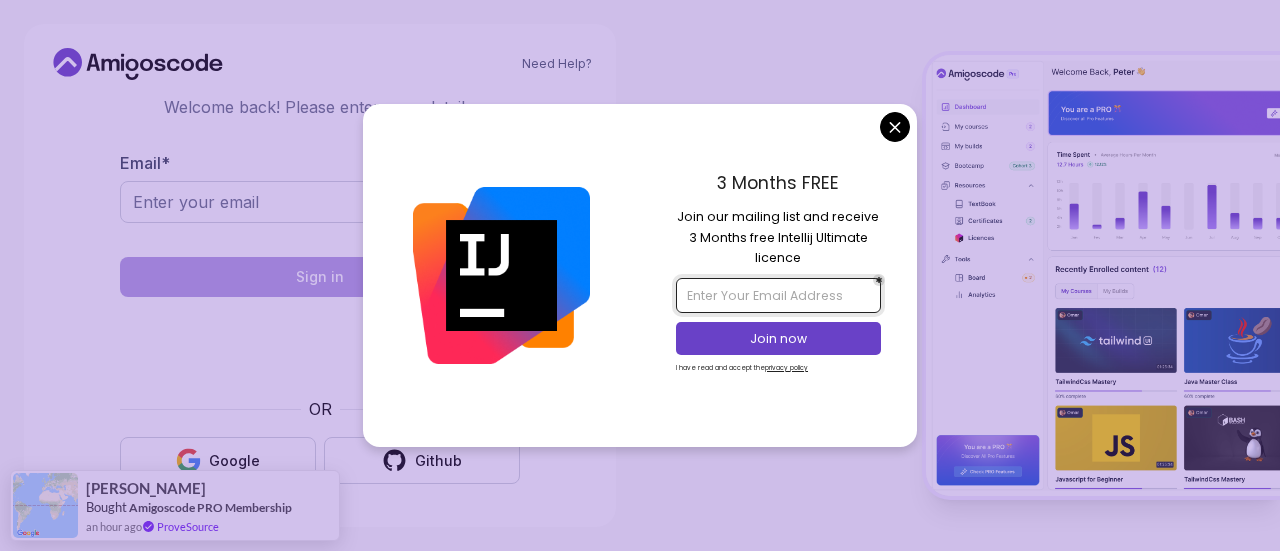 click at bounding box center (778, 295) 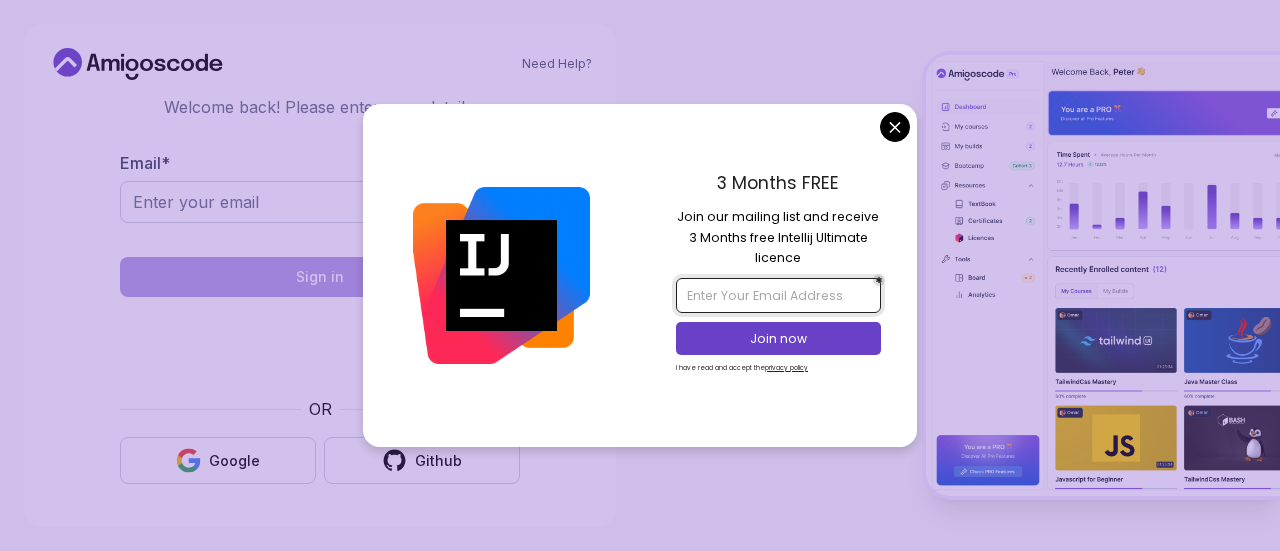 type on "[EMAIL_ADDRESS][DOMAIN_NAME]" 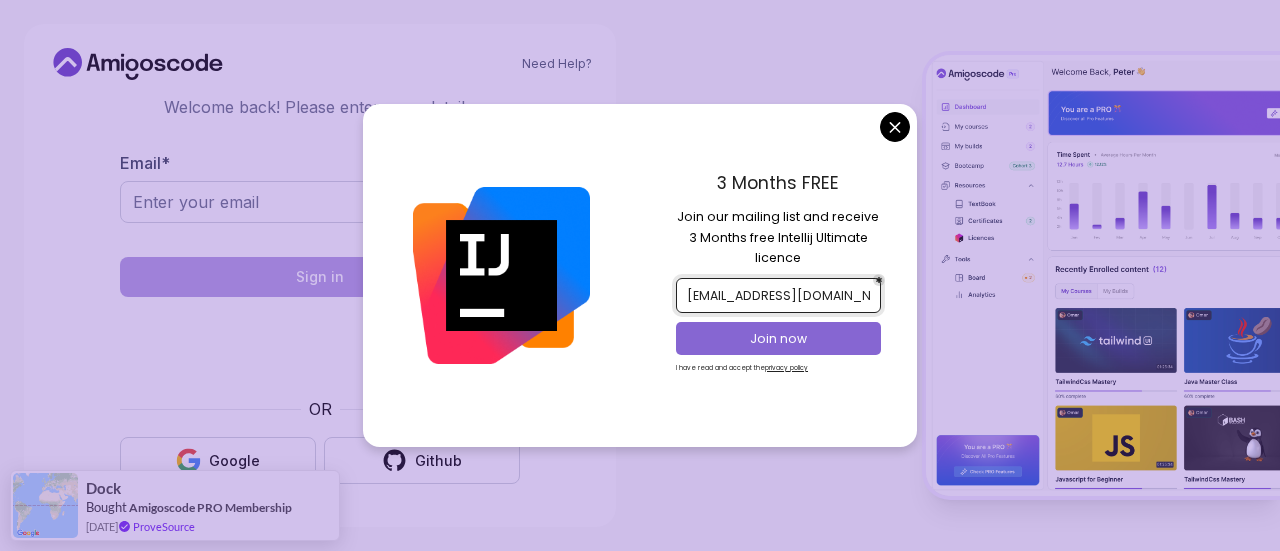 click on "Join now" at bounding box center [779, 339] 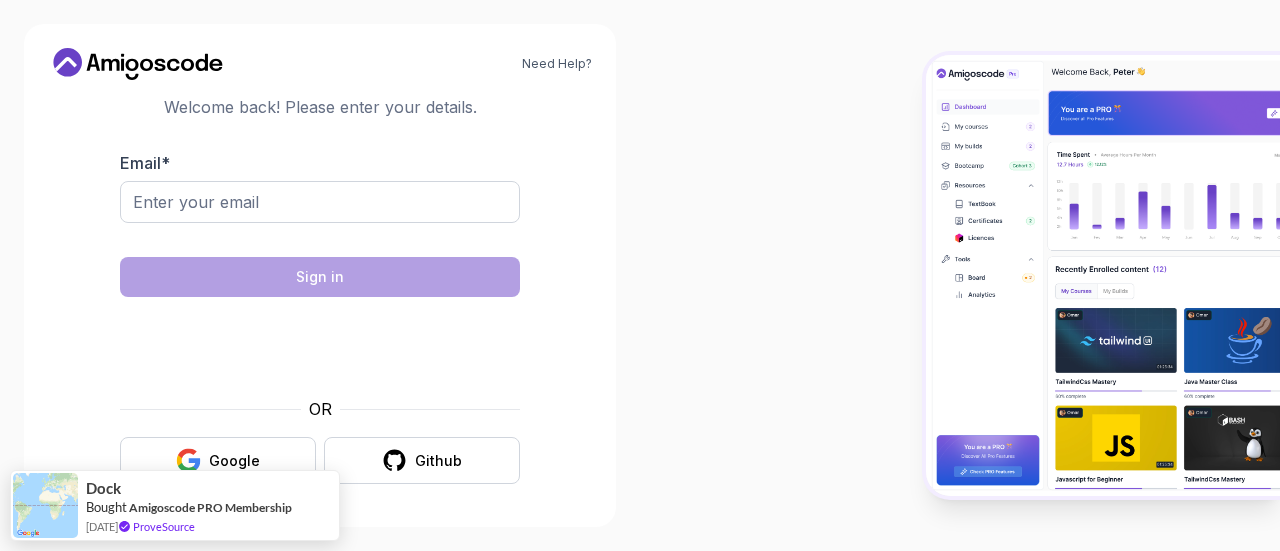 click on "Need Help? Welcome Back 👋 Welcome back! Please enter your details. Email * Sign in OR Google Github
Dock Bought   Amigoscode PRO Membership 18 days ago     ProveSource" at bounding box center (640, 275) 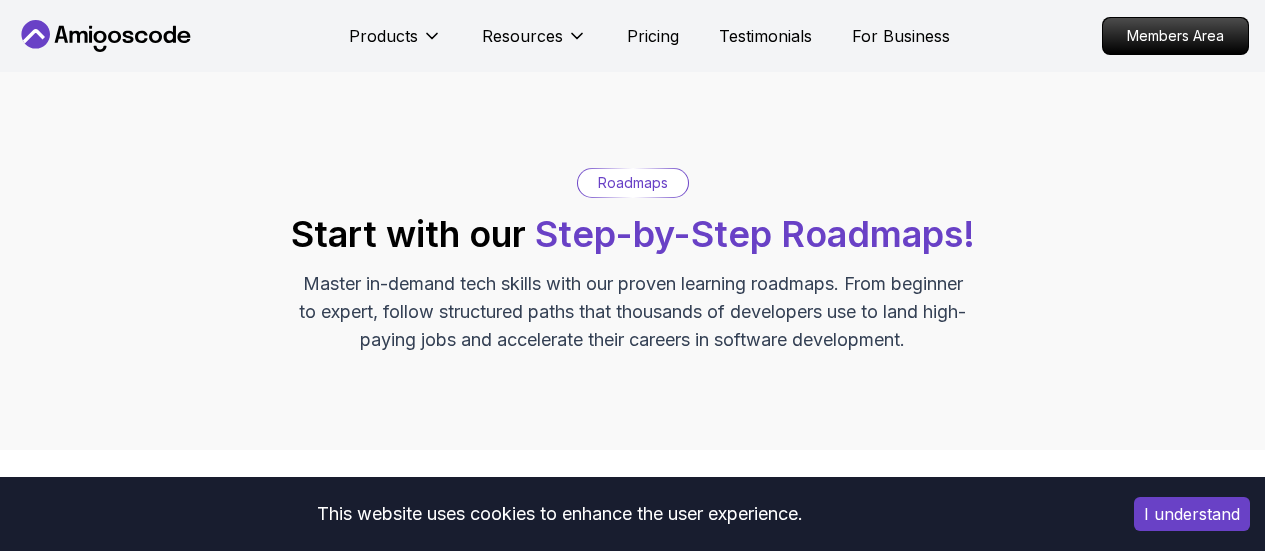 scroll, scrollTop: 0, scrollLeft: 0, axis: both 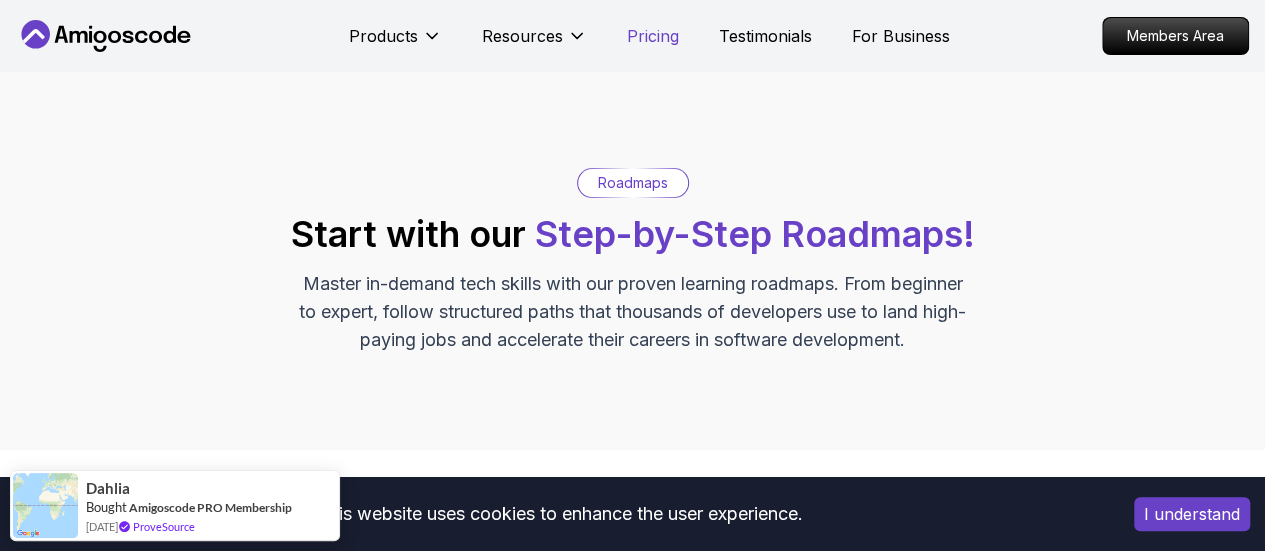 click on "Pricing" at bounding box center [653, 36] 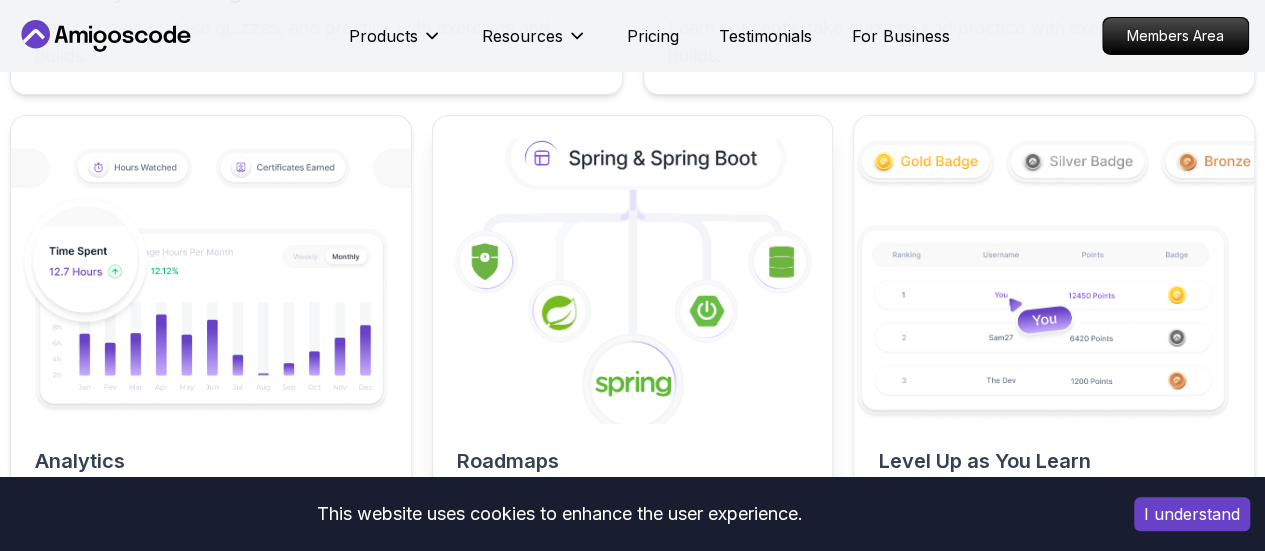 scroll, scrollTop: 3597, scrollLeft: 0, axis: vertical 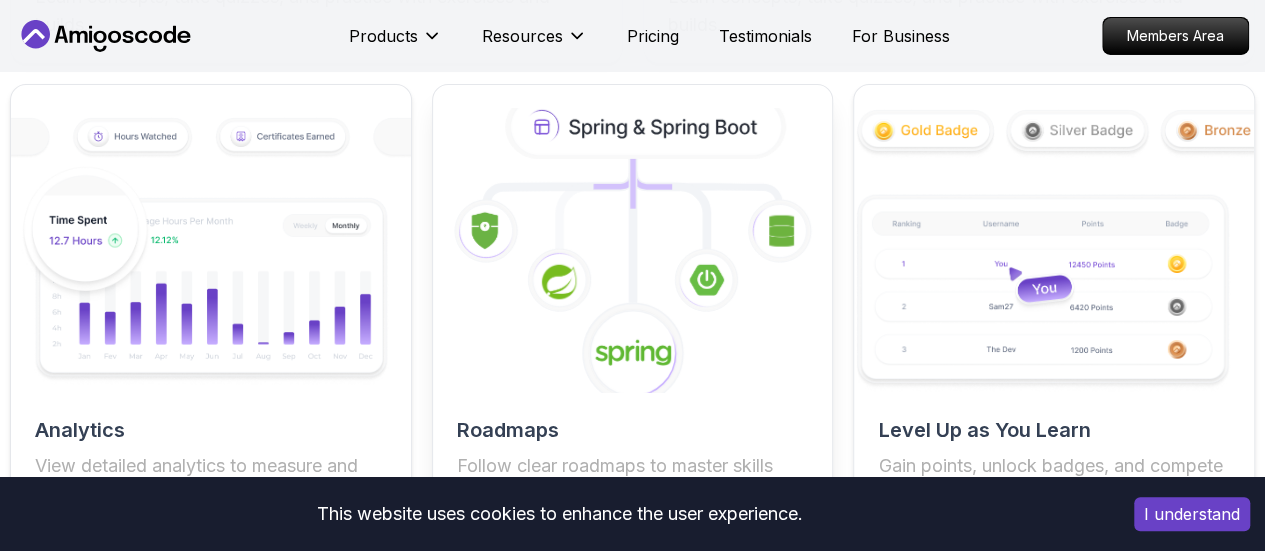 click 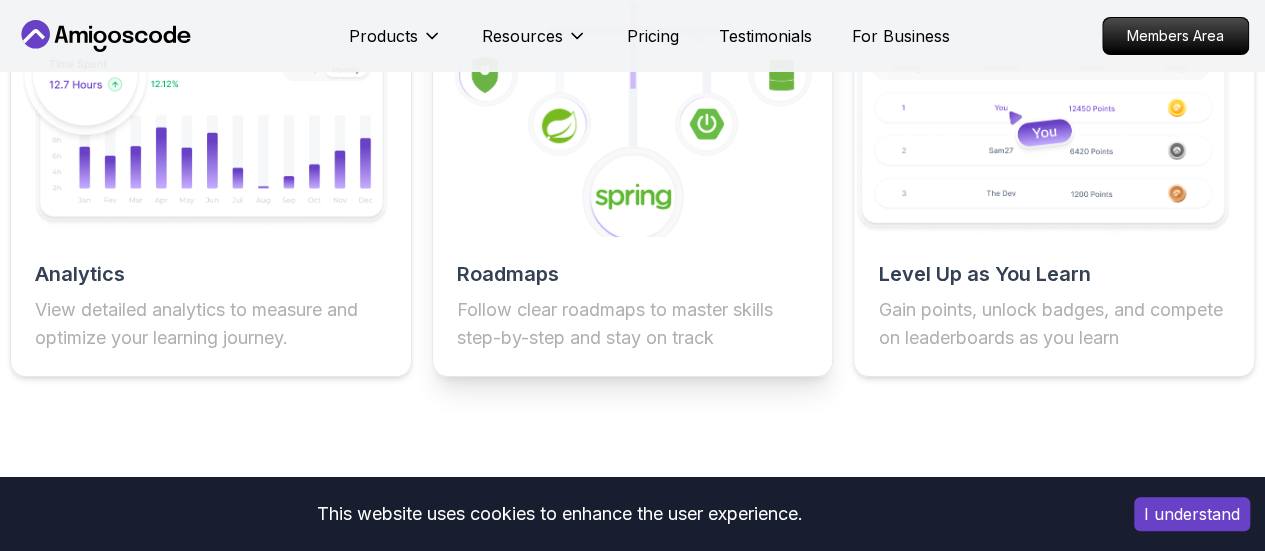 scroll, scrollTop: 3897, scrollLeft: 0, axis: vertical 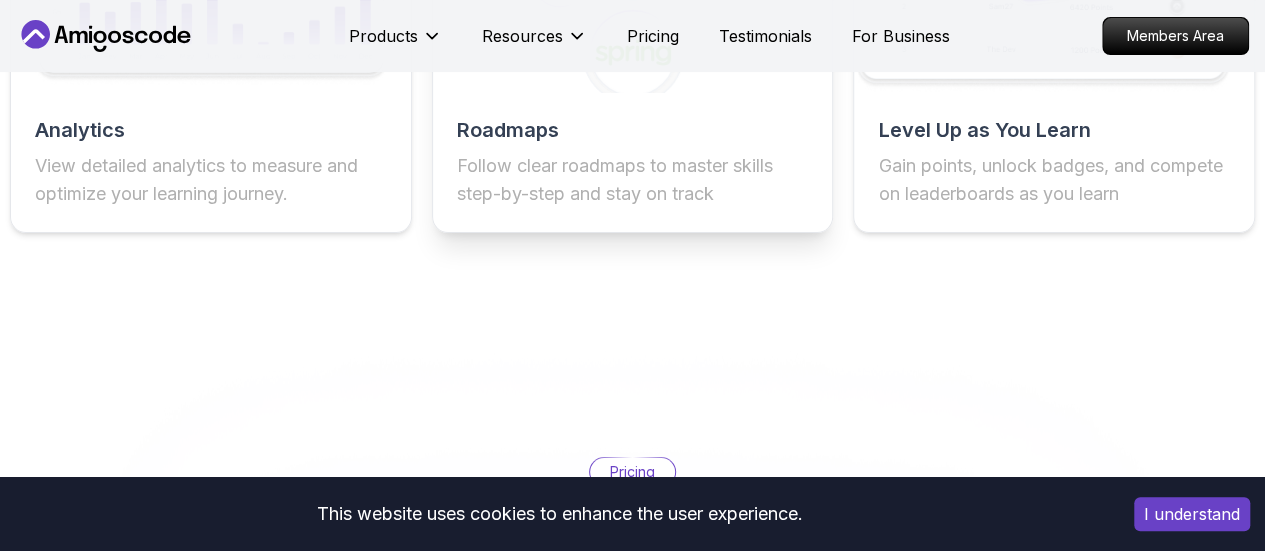 click 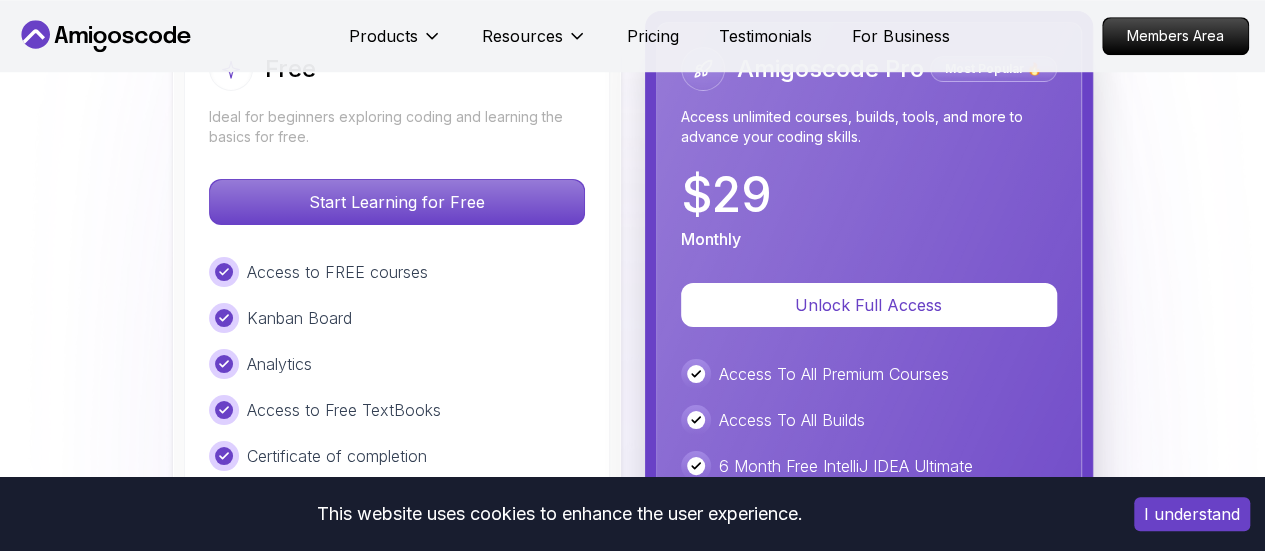 scroll, scrollTop: 4697, scrollLeft: 0, axis: vertical 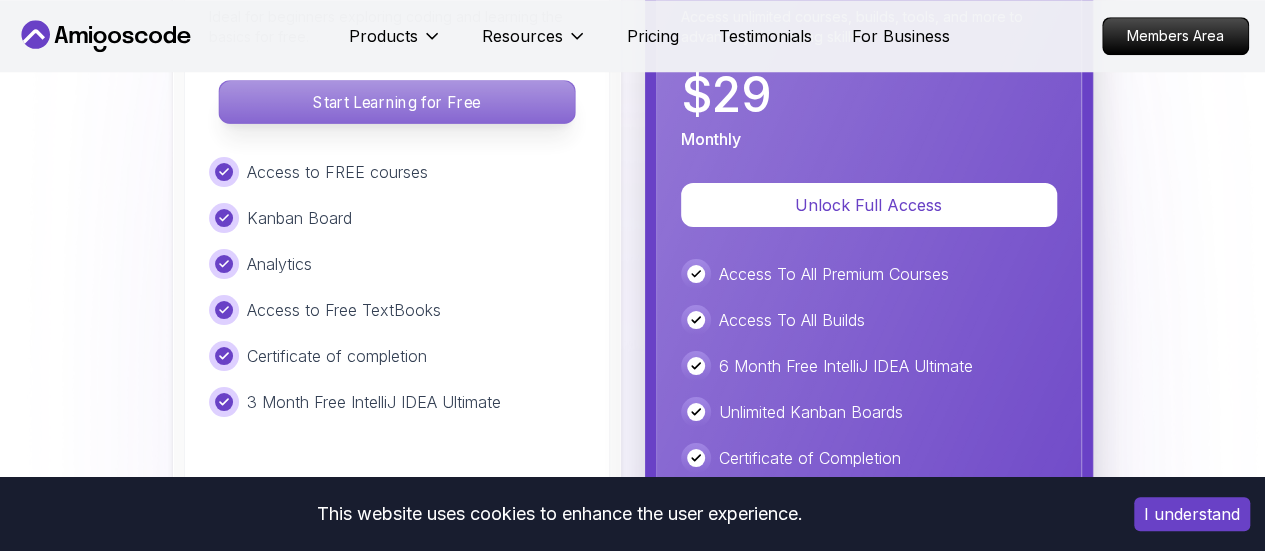 click on "Start Learning for Free" at bounding box center [396, 103] 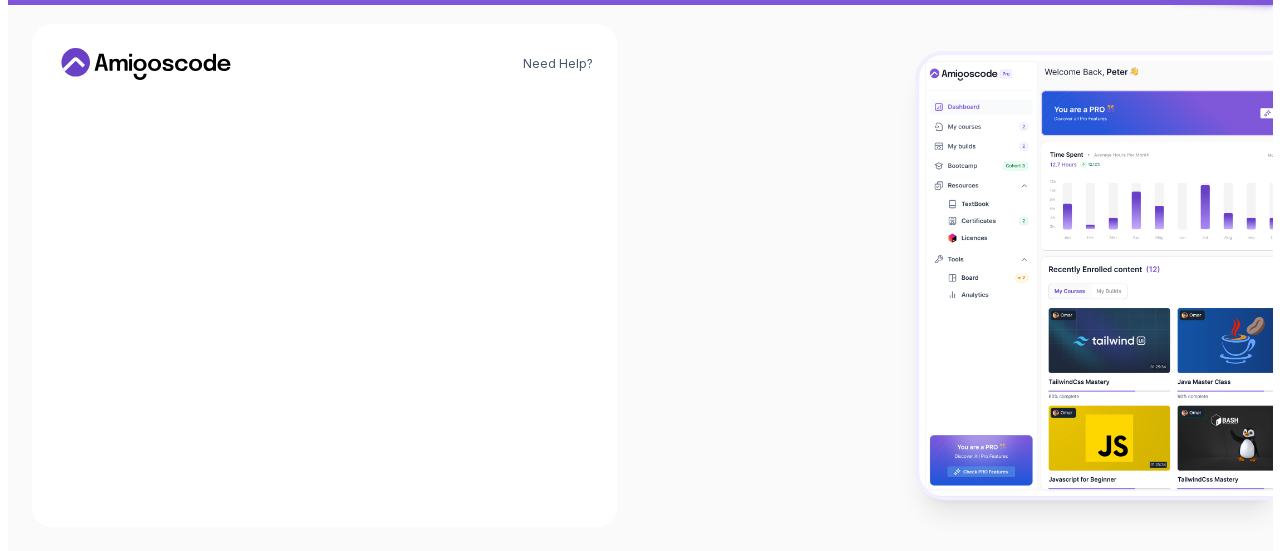 scroll, scrollTop: 0, scrollLeft: 0, axis: both 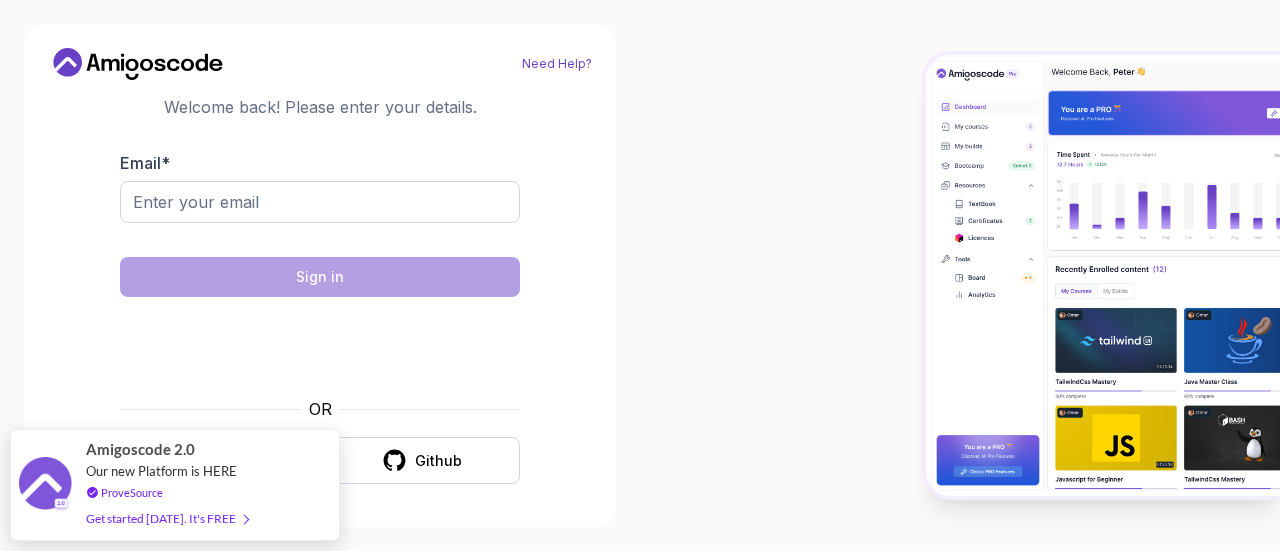 click on "Need Help?" at bounding box center [557, 64] 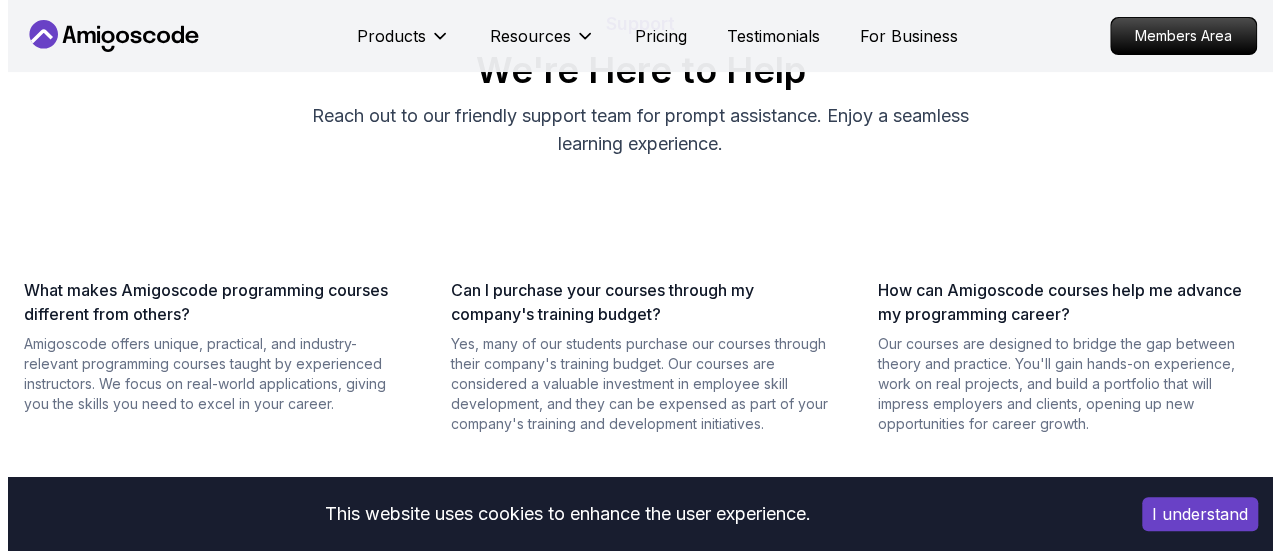 scroll, scrollTop: 0, scrollLeft: 0, axis: both 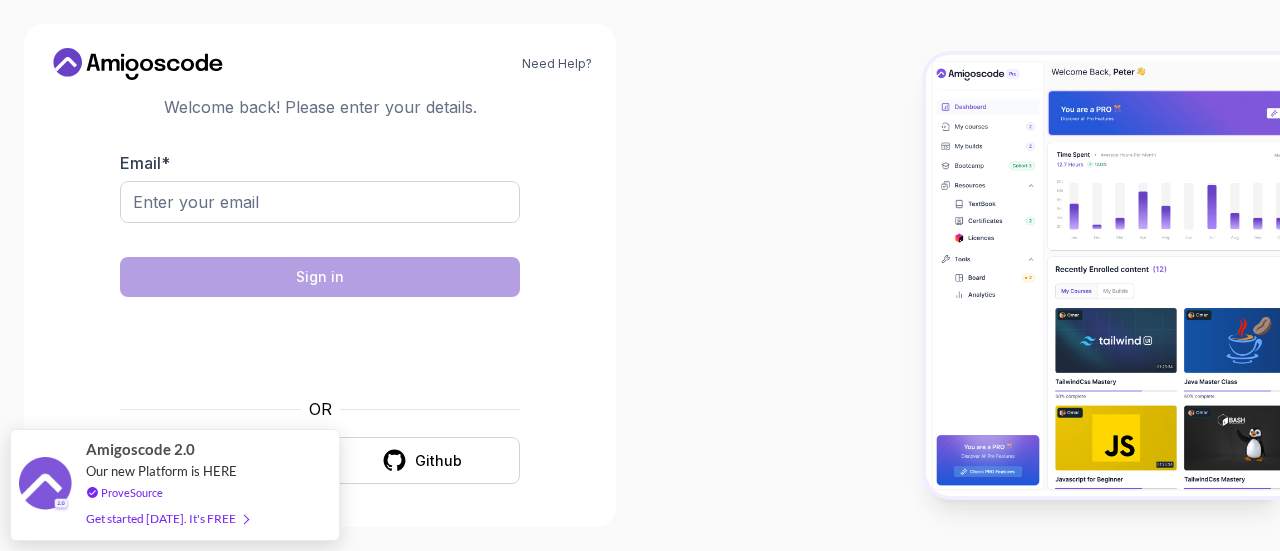 click on "Need Help? Welcome Back 👋 Welcome back! Please enter your details. Email * Sign in OR Google Github
Amigoscode 2.0 Our new Platform is HERE    ProveSource Get started today. It's FREE" at bounding box center (640, 275) 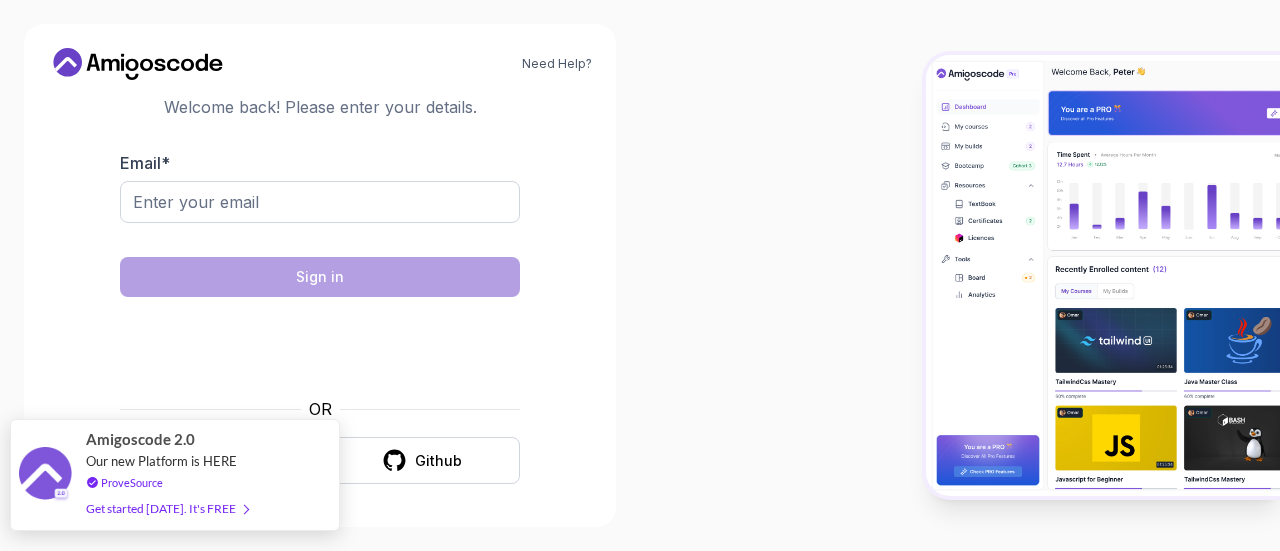 click on "Amigoscode 2.0 Our new Platform is HERE    ProveSource Get started today. It's FREE" at bounding box center [175, 475] 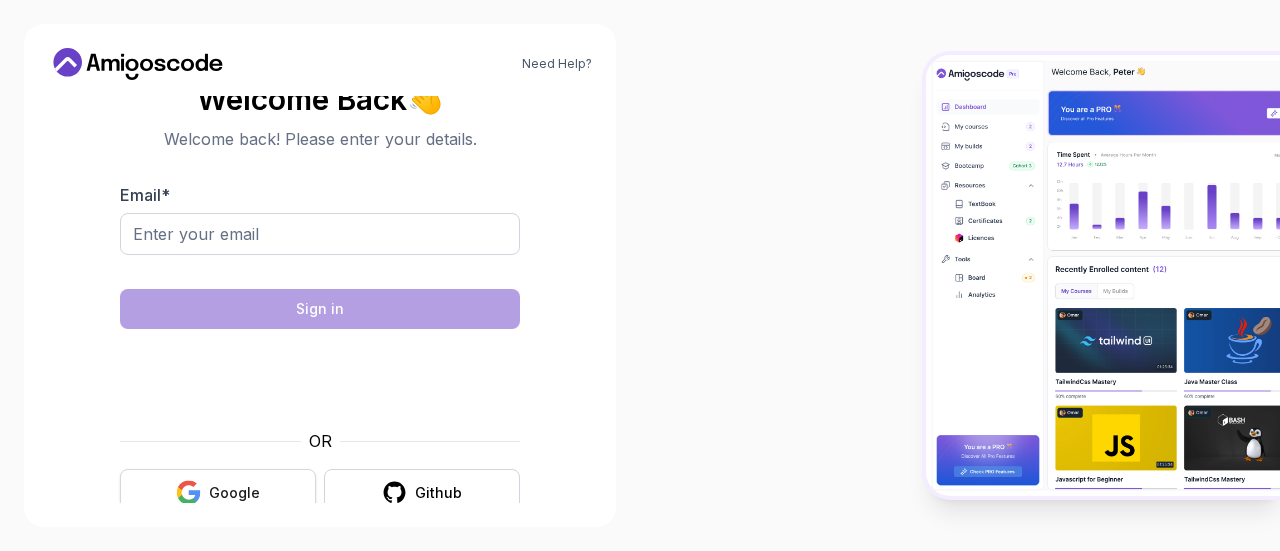 scroll, scrollTop: 0, scrollLeft: 0, axis: both 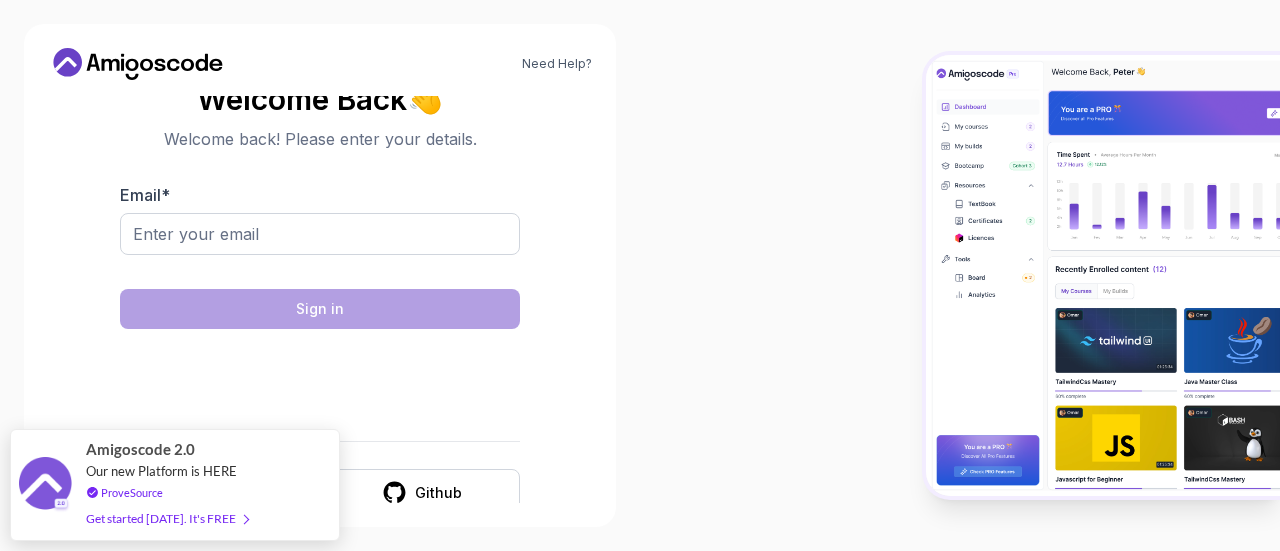 click on "Amigoscode 2.0 Our new Platform is HERE    ProveSource Get started [DATE]. It's FREE" at bounding box center (170, 485) 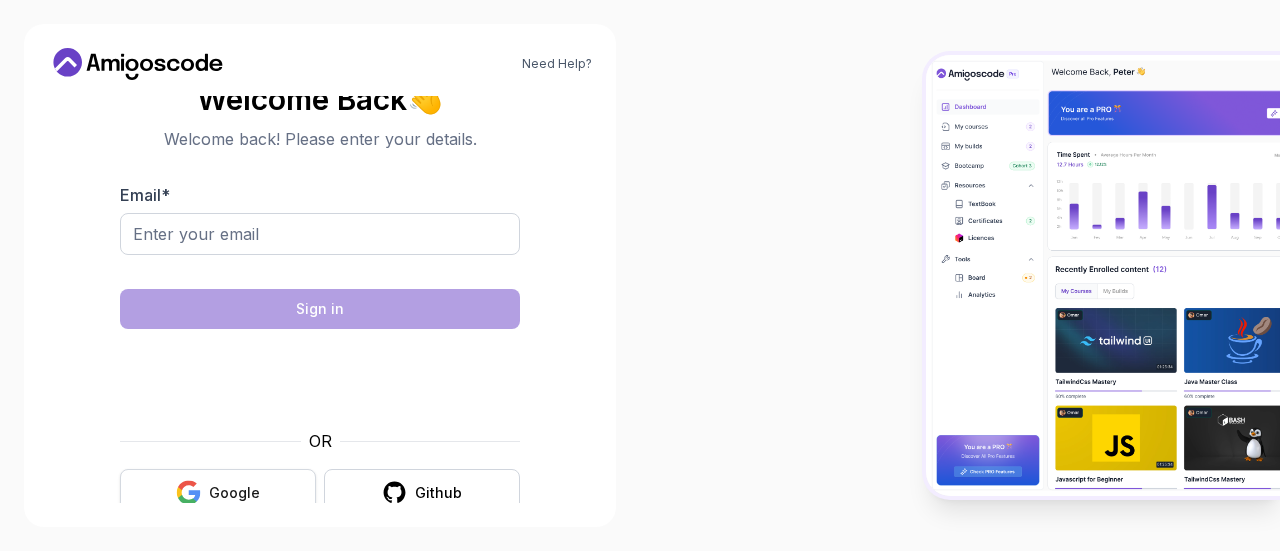 scroll, scrollTop: 0, scrollLeft: 0, axis: both 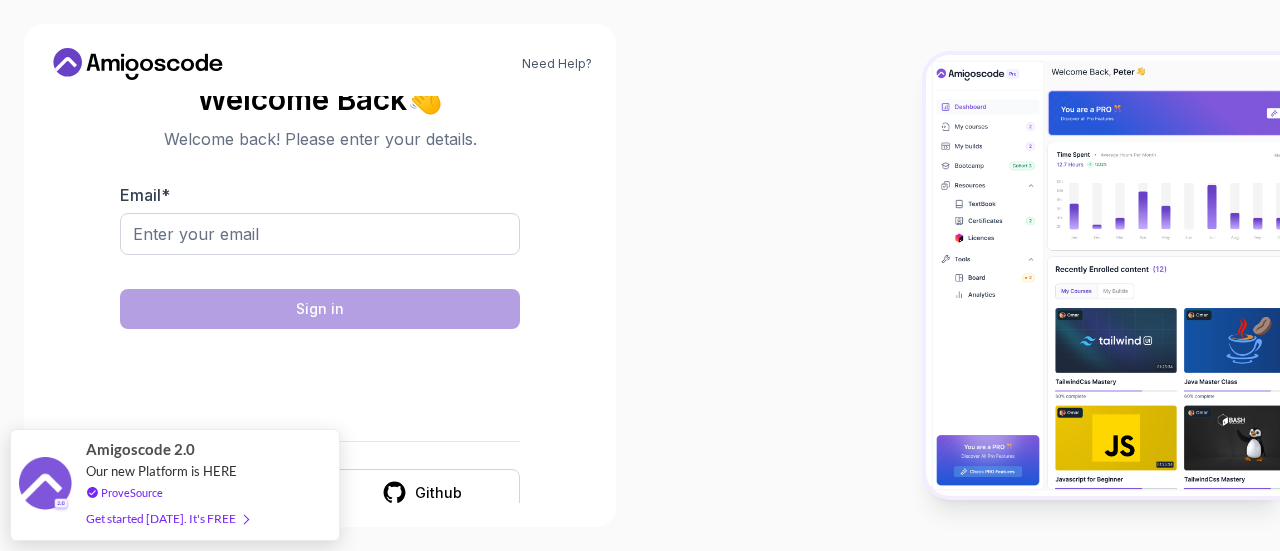 click on "Amigoscode 2.0 Our new Platform is HERE    ProveSource Get started today. It's FREE" at bounding box center [170, 485] 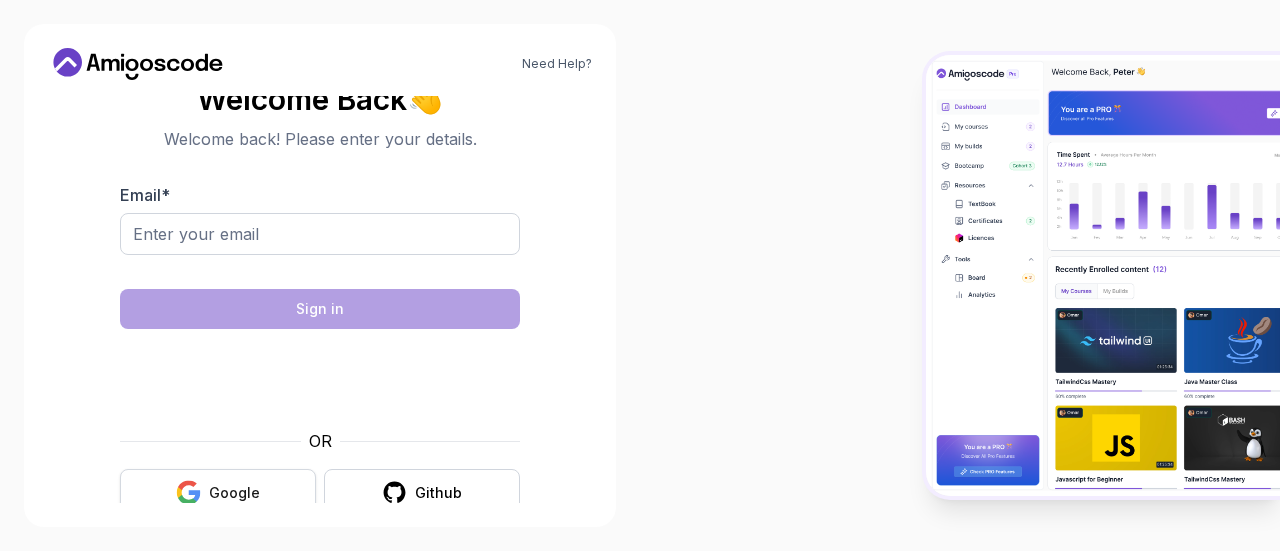 scroll, scrollTop: 0, scrollLeft: 0, axis: both 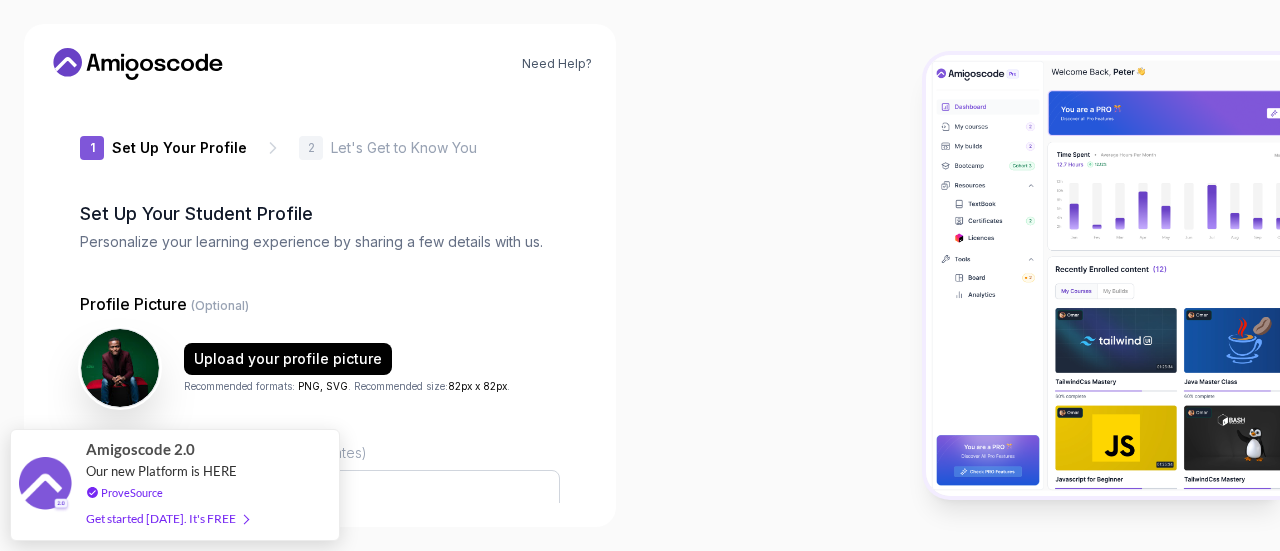type on "fierceotter6eea0" 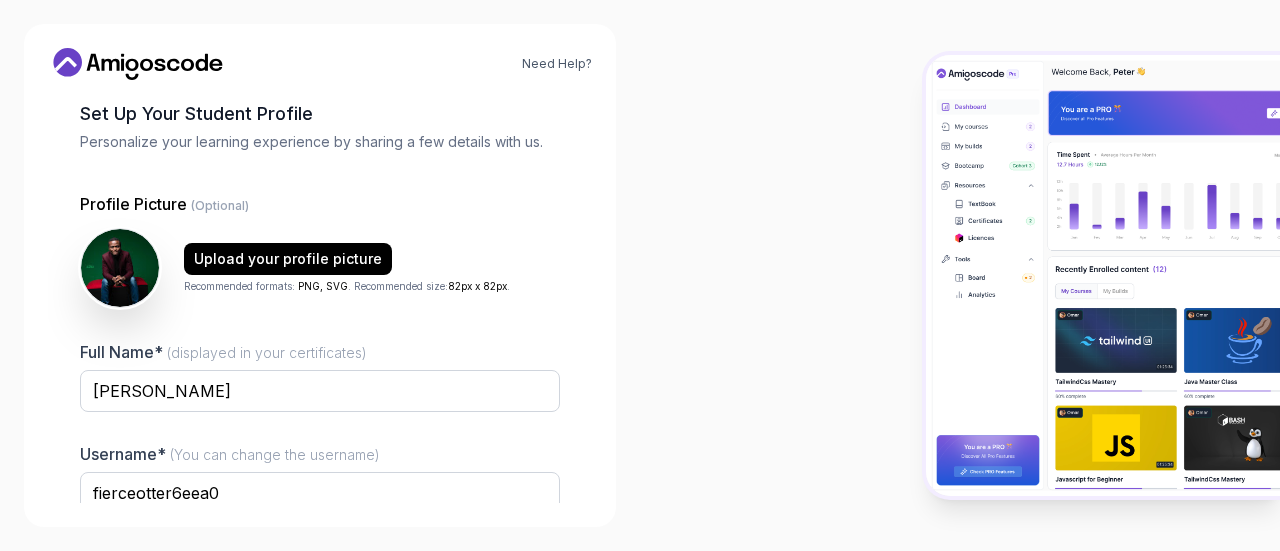 scroll, scrollTop: 200, scrollLeft: 0, axis: vertical 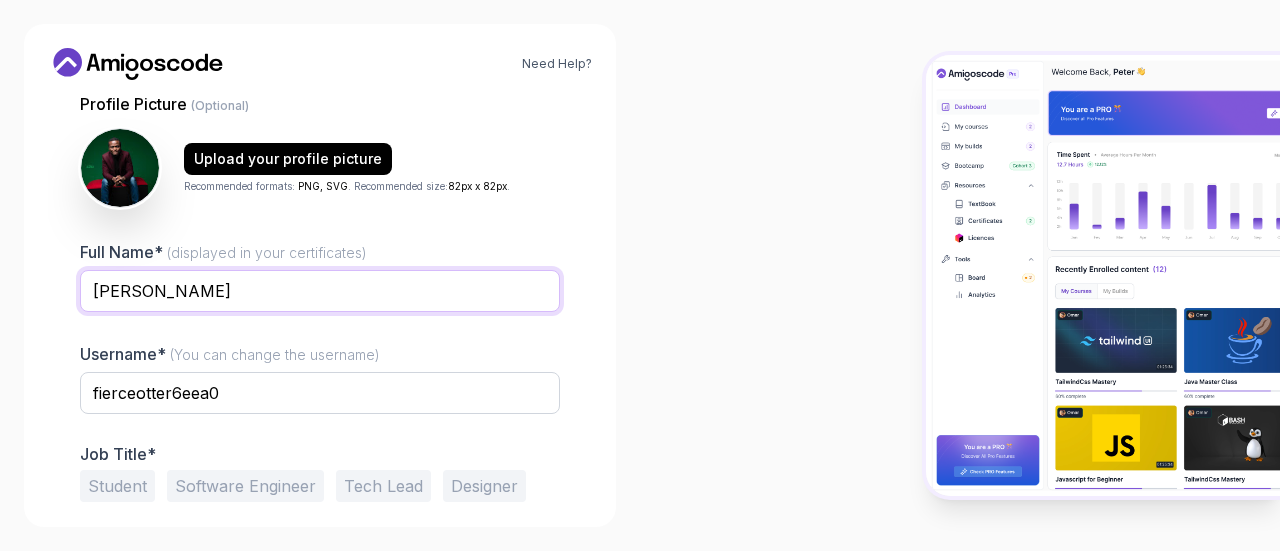click on "[PERSON_NAME]" at bounding box center [320, 291] 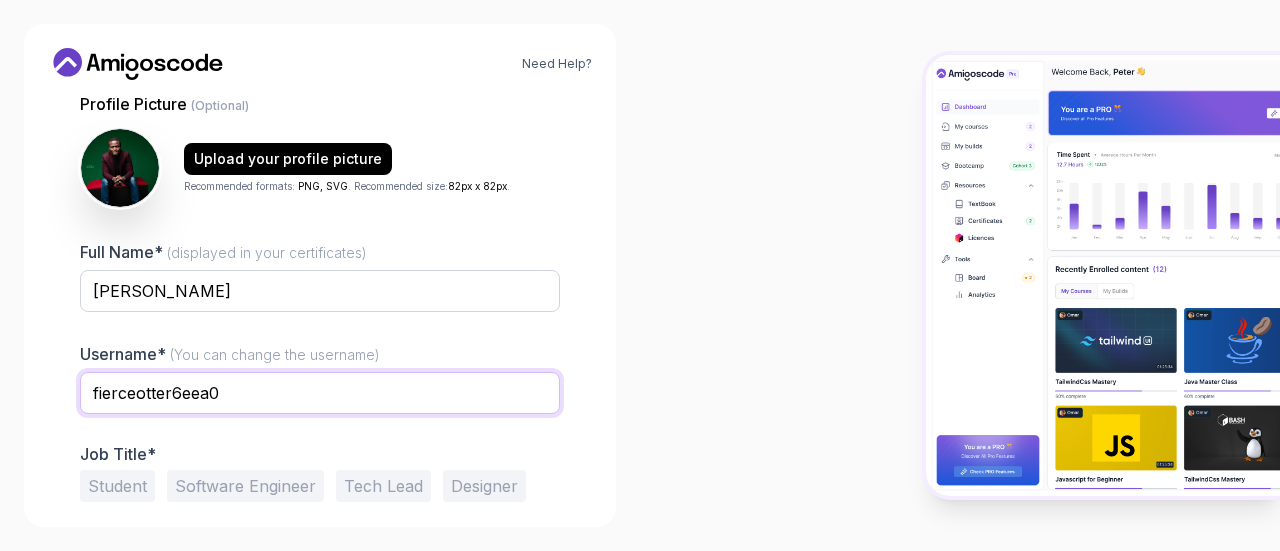 click on "fierceotter6eea0" at bounding box center (320, 393) 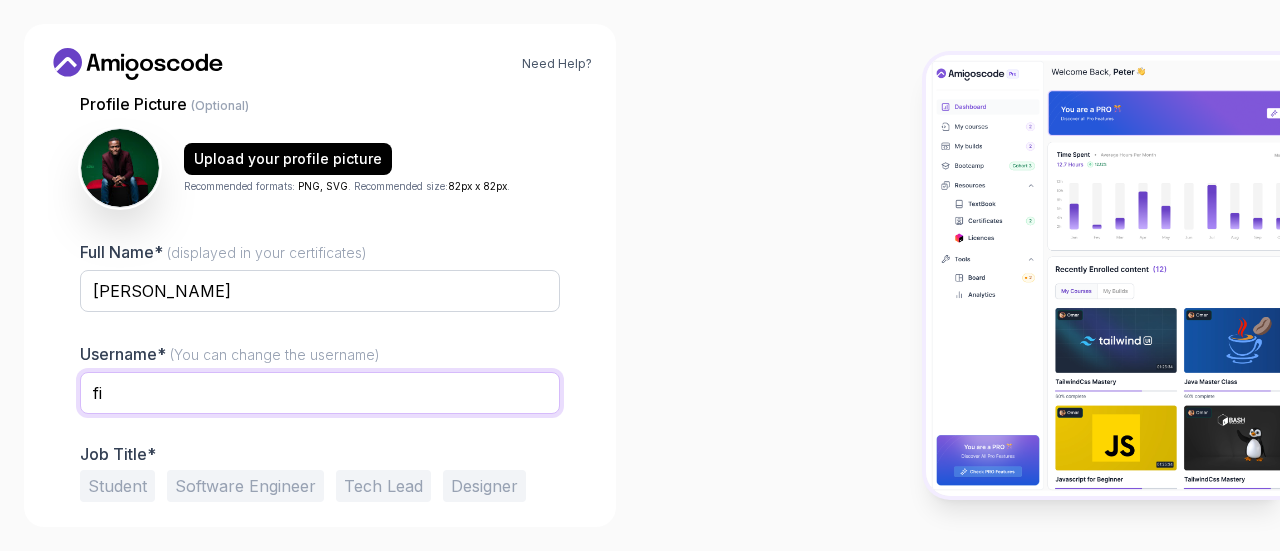 type on "f" 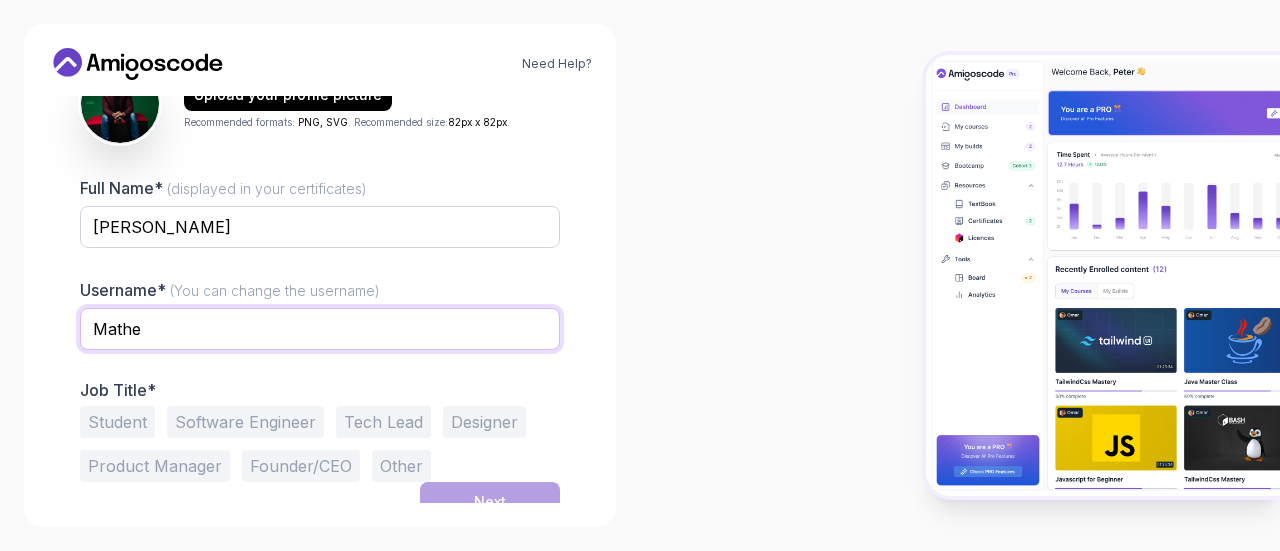 scroll, scrollTop: 281, scrollLeft: 0, axis: vertical 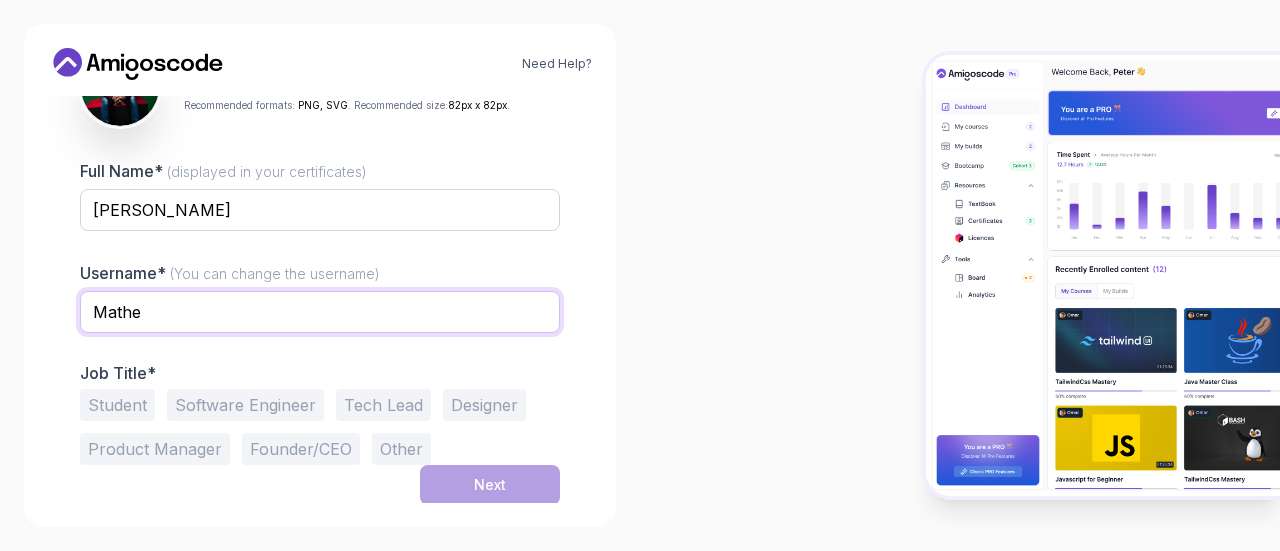 type on "Mathe" 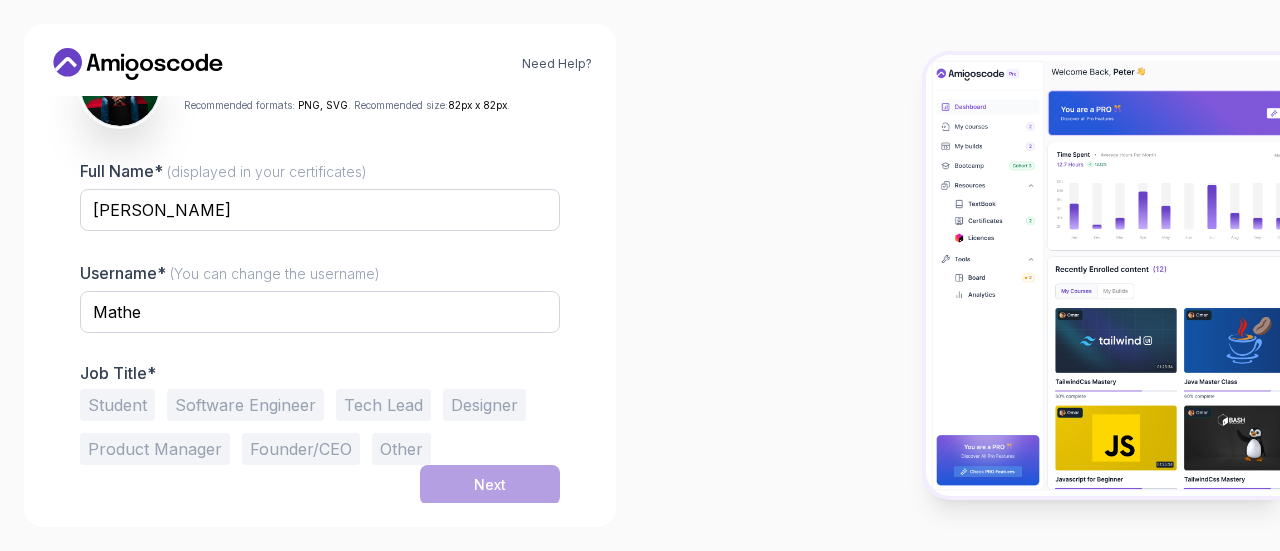 click on "Software Engineer" at bounding box center (245, 405) 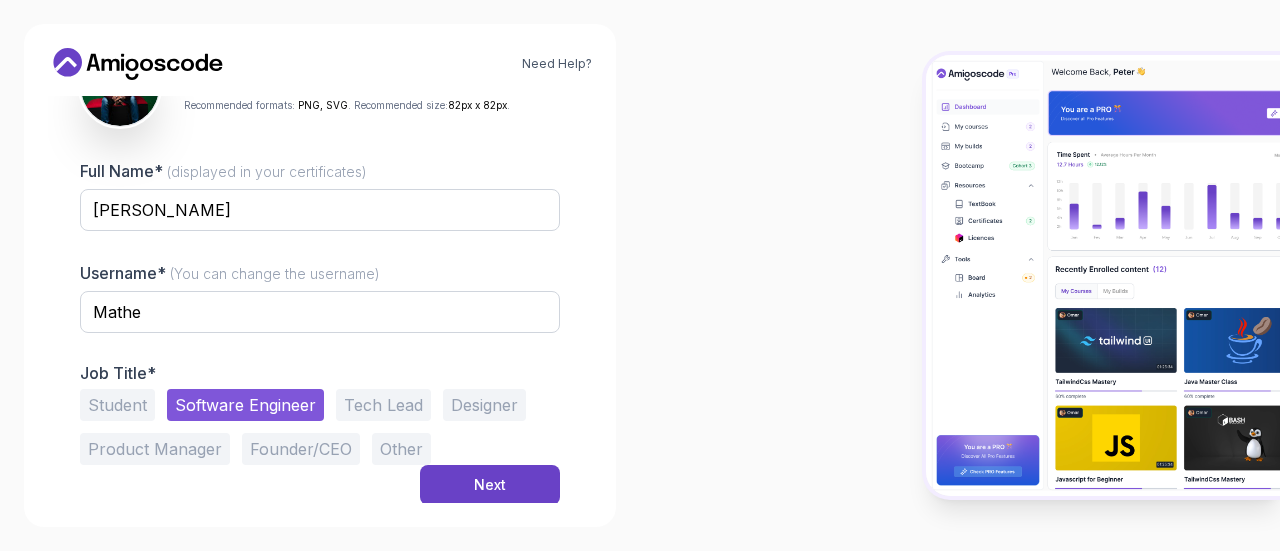 click on "Student" at bounding box center [117, 405] 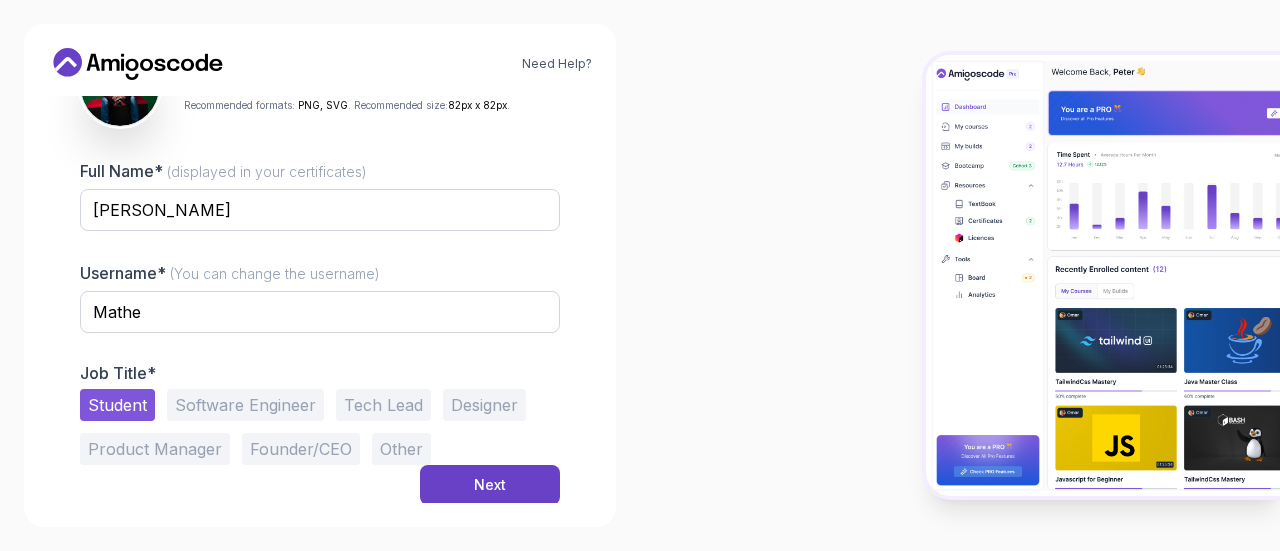 click on "Software Engineer" at bounding box center (245, 405) 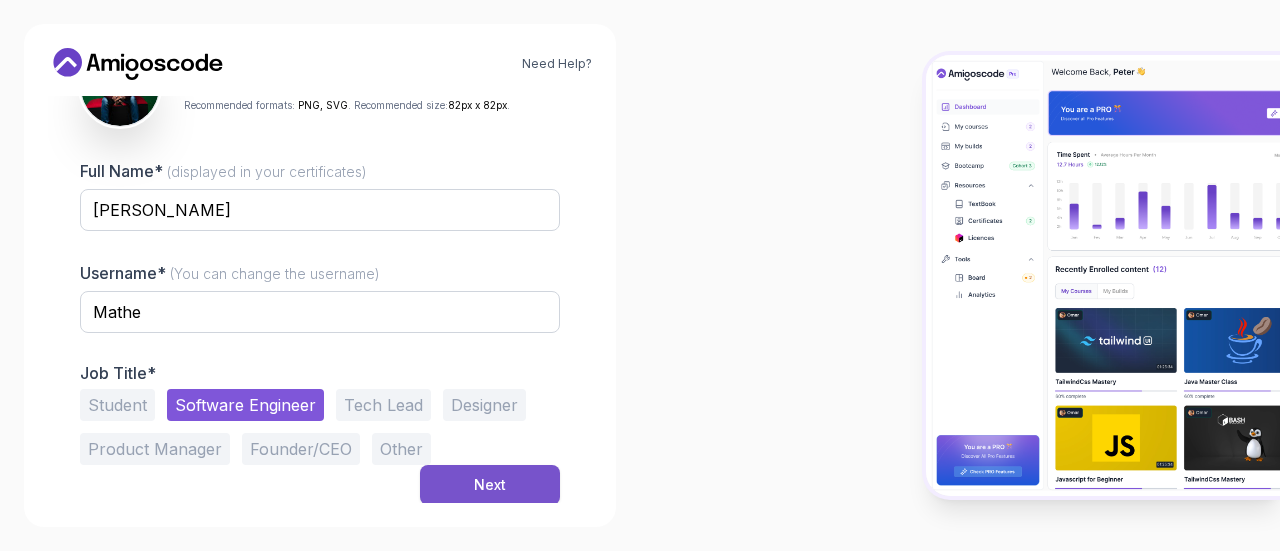 click on "Next" at bounding box center (490, 485) 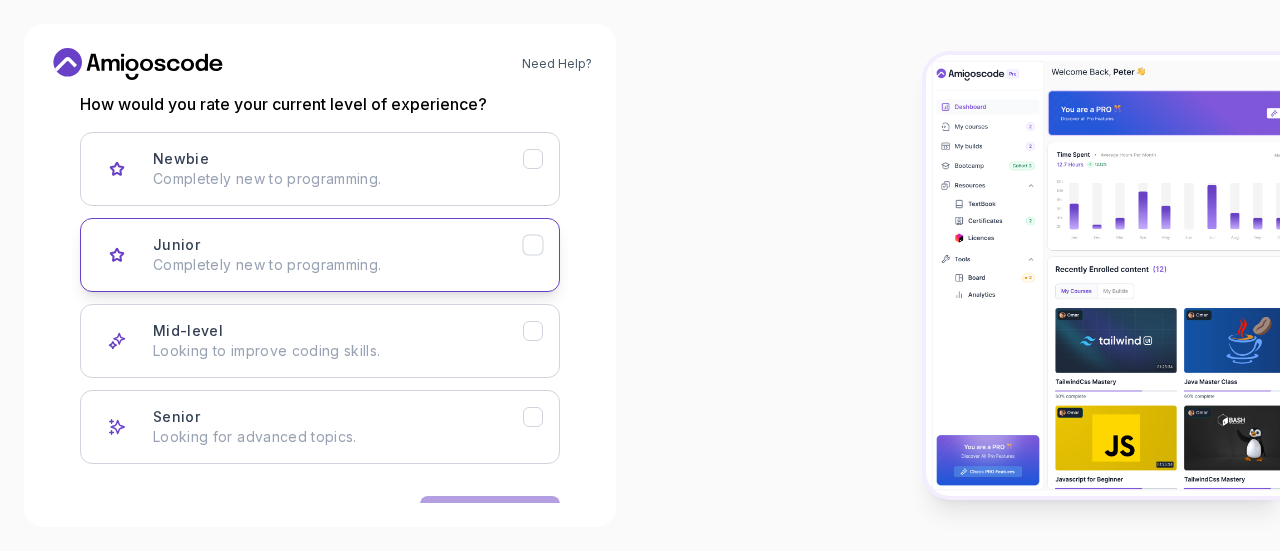 click 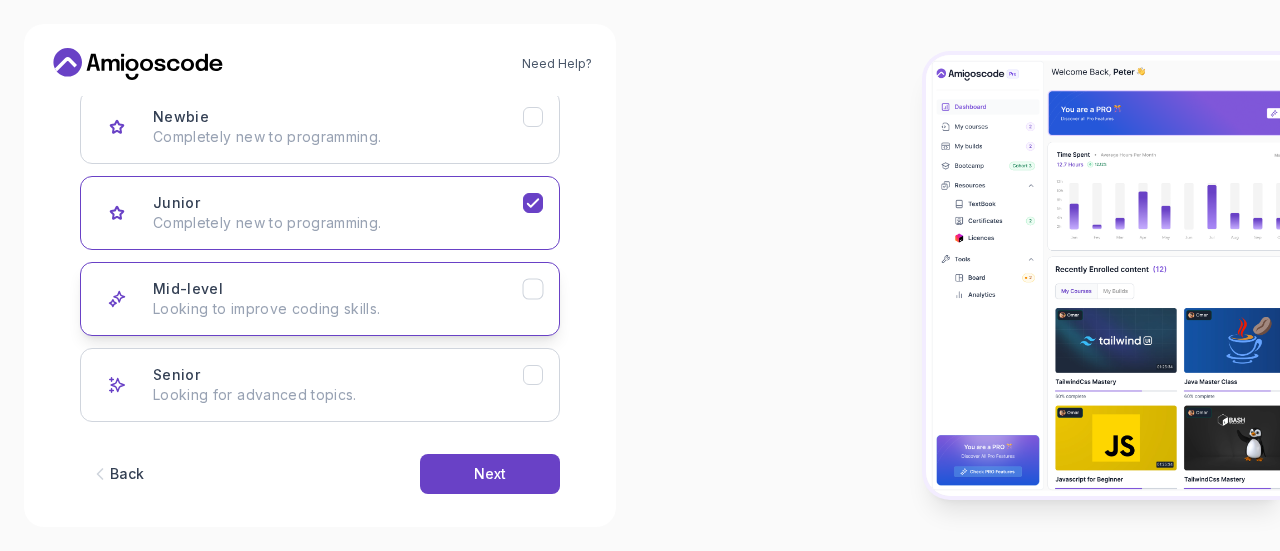 scroll, scrollTop: 343, scrollLeft: 0, axis: vertical 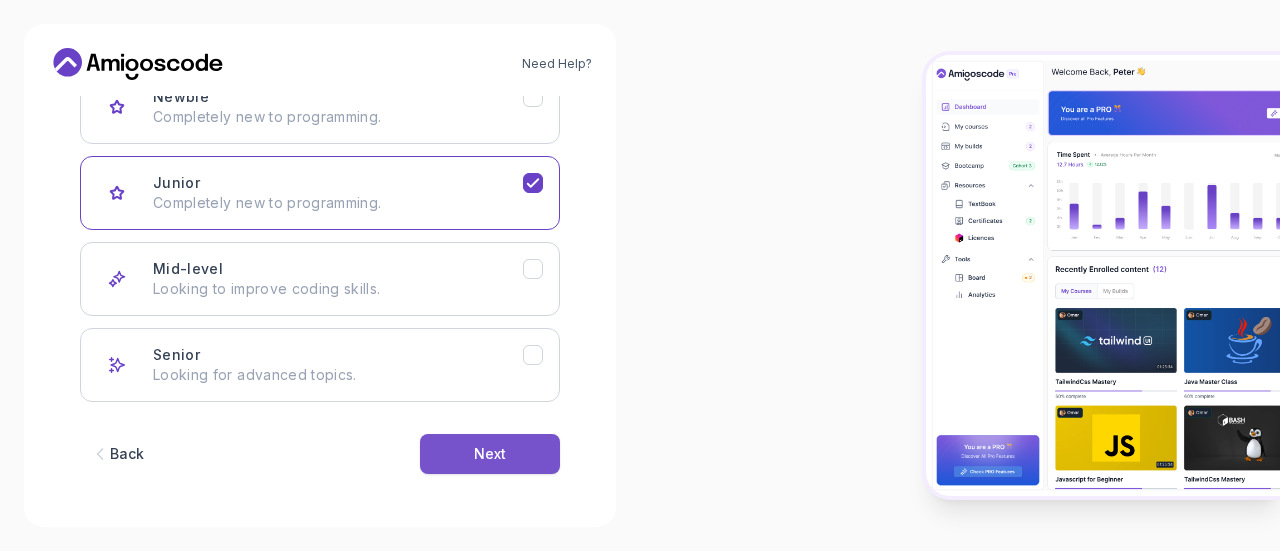 click on "Next" at bounding box center [490, 454] 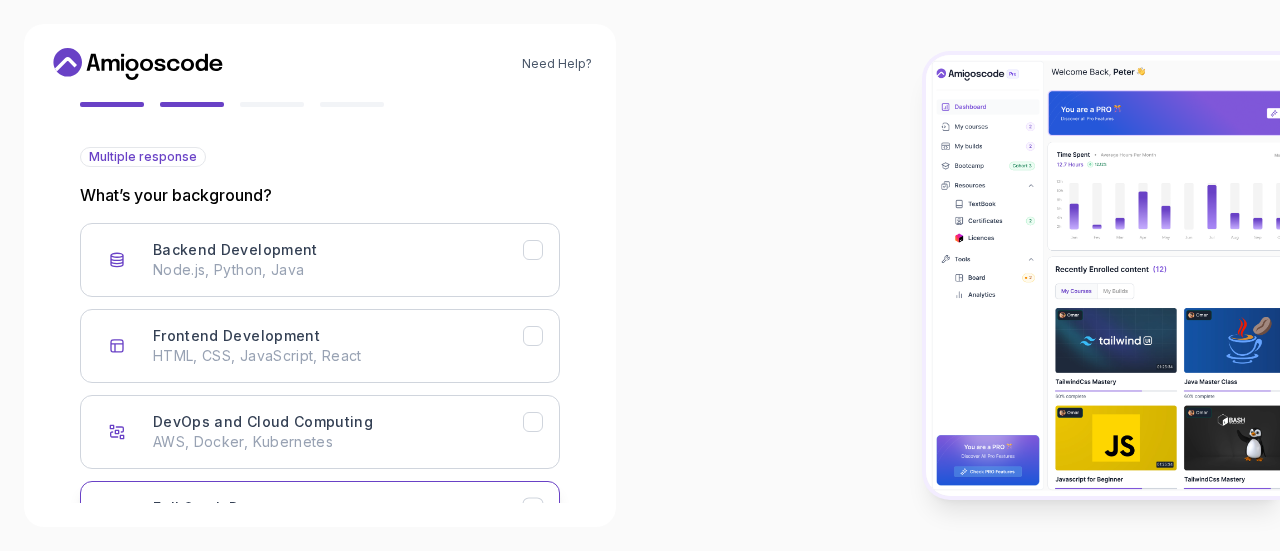 scroll, scrollTop: 143, scrollLeft: 0, axis: vertical 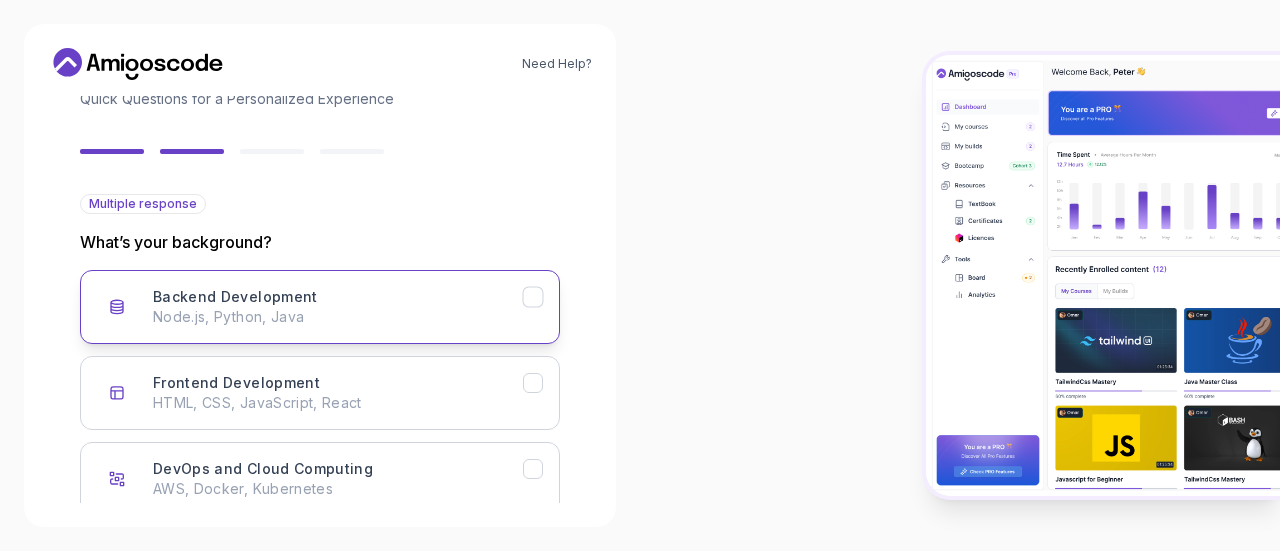 click 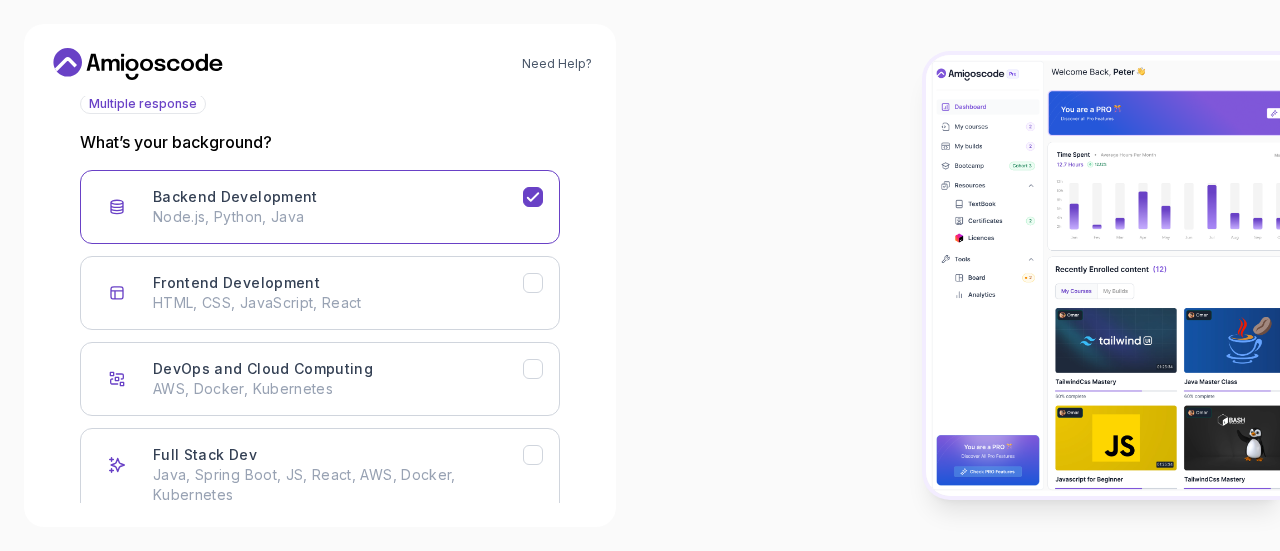 scroll, scrollTop: 343, scrollLeft: 0, axis: vertical 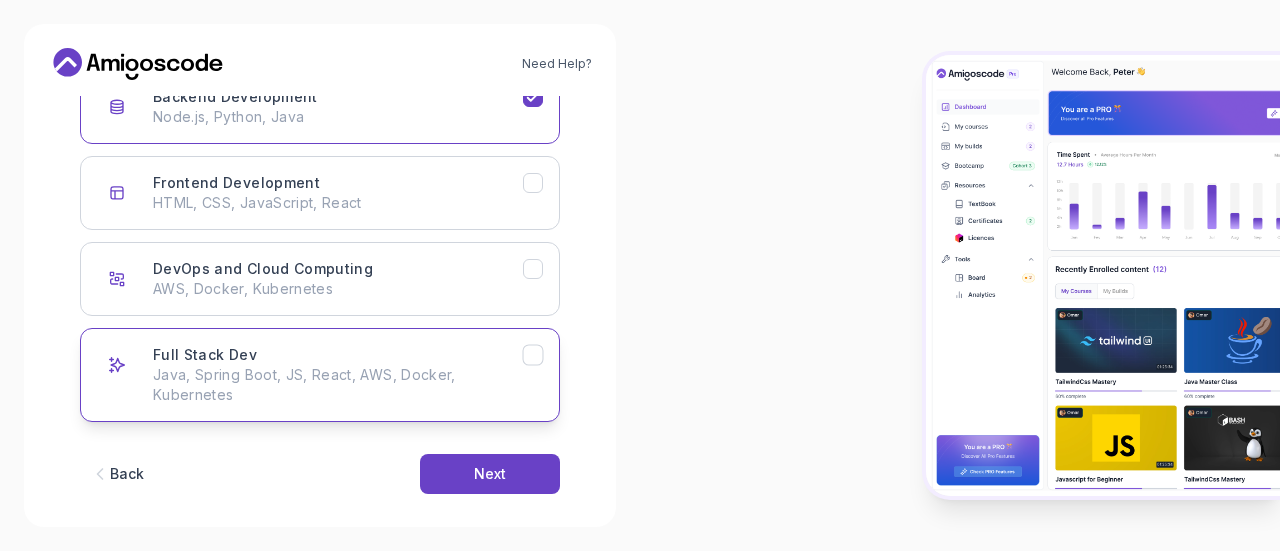 click 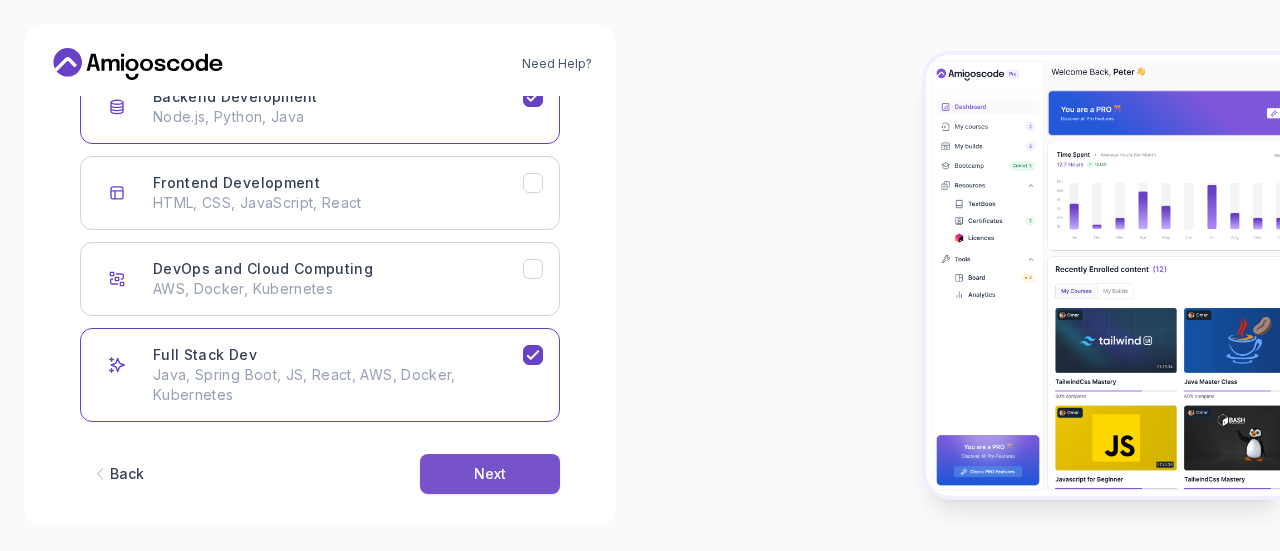 click on "Next" at bounding box center (490, 474) 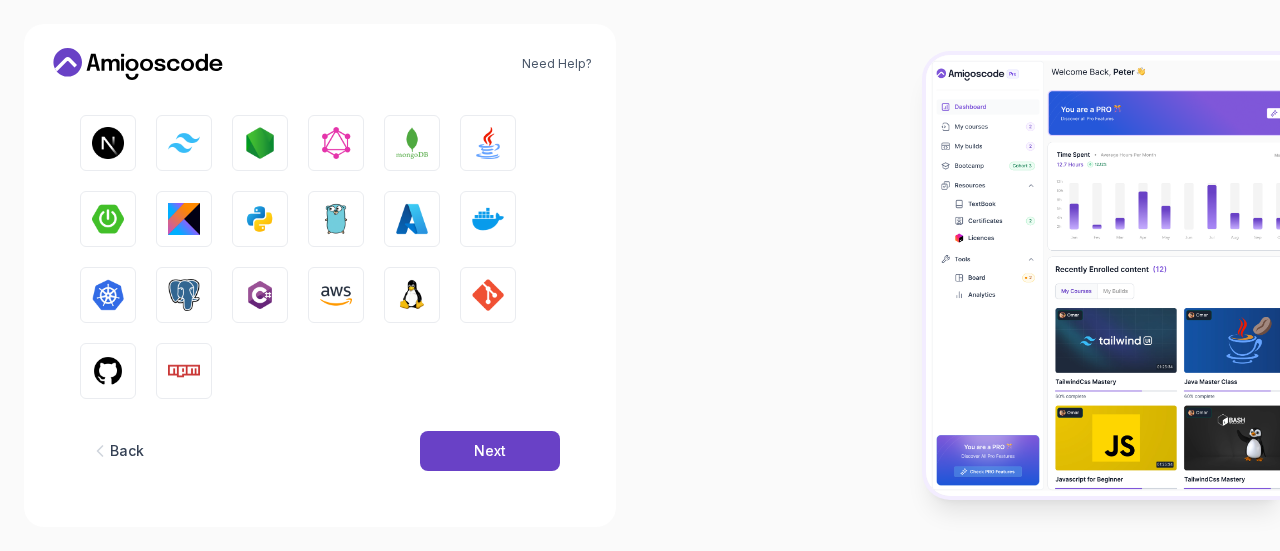 scroll, scrollTop: 298, scrollLeft: 0, axis: vertical 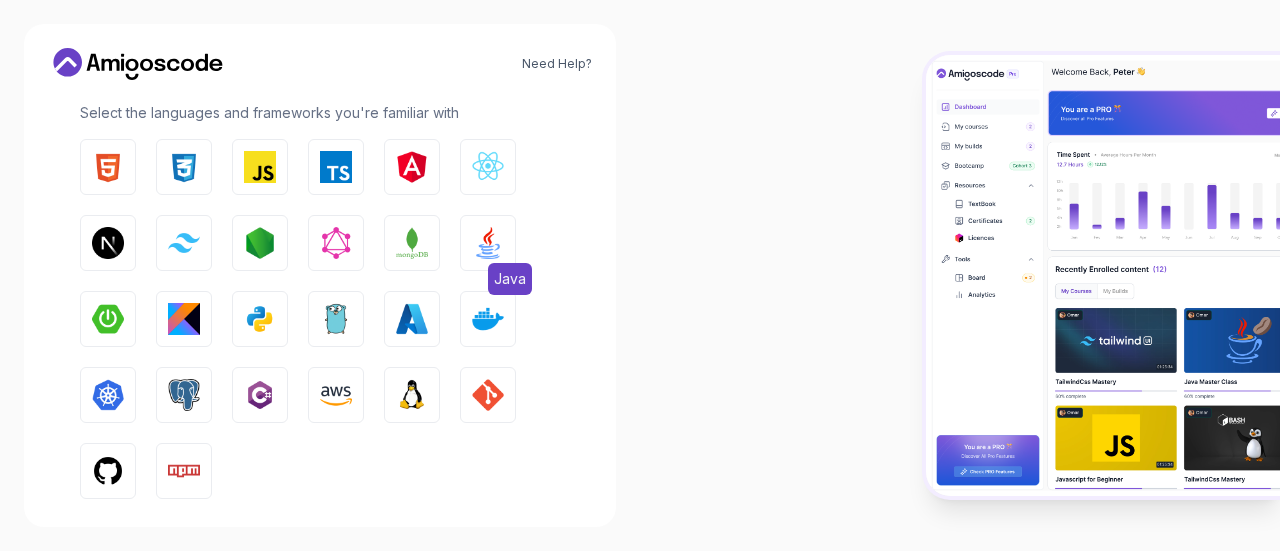 click at bounding box center (488, 243) 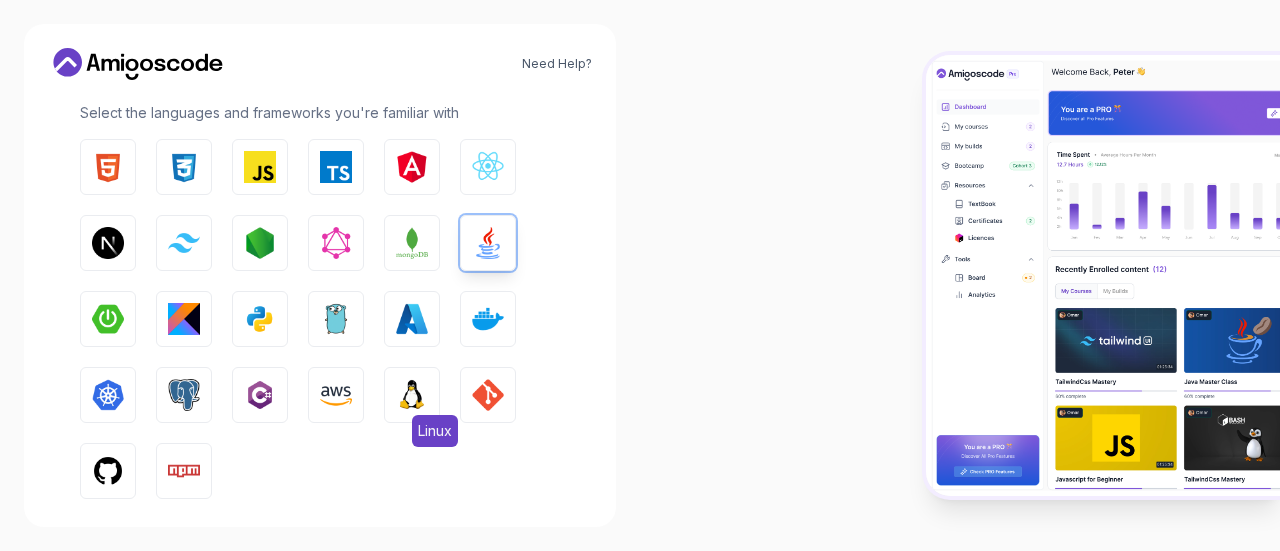 click at bounding box center [412, 395] 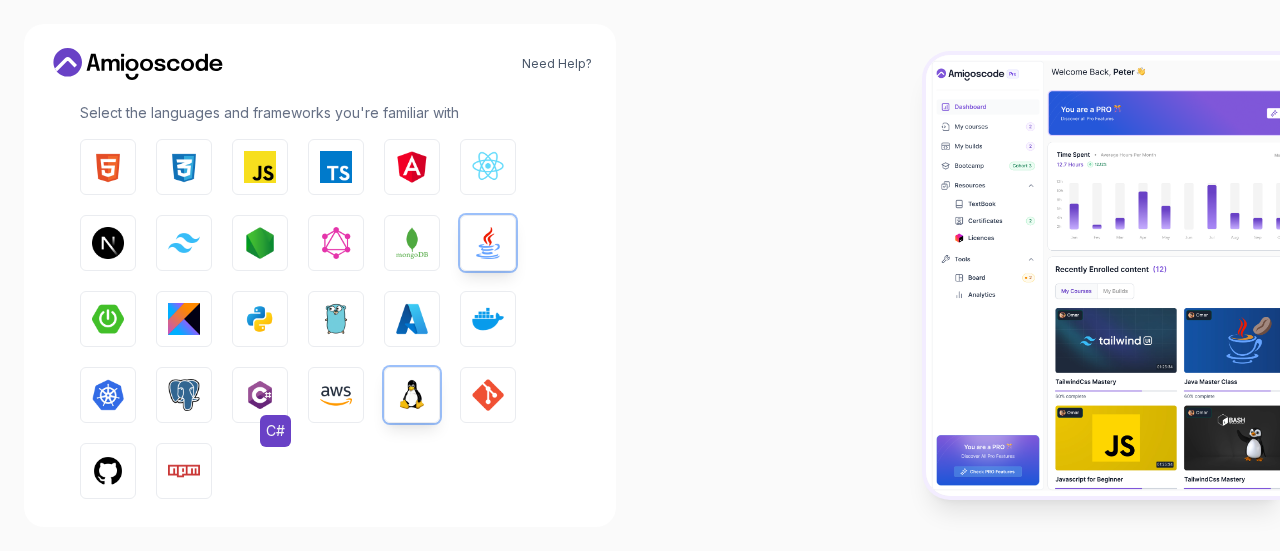 click at bounding box center (260, 395) 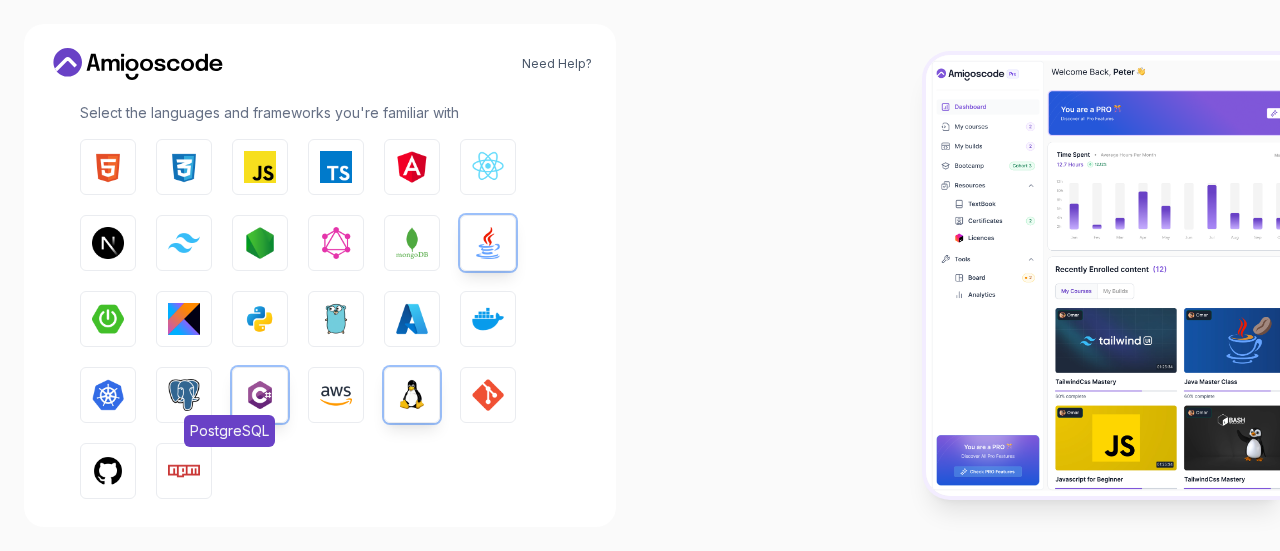 click at bounding box center [184, 395] 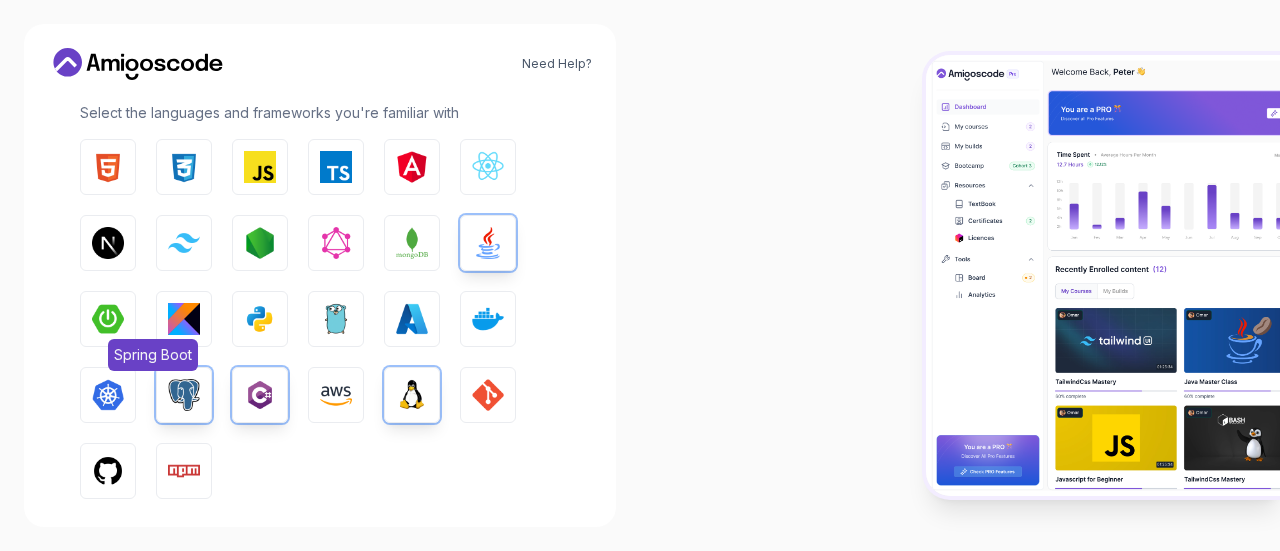 click at bounding box center [108, 319] 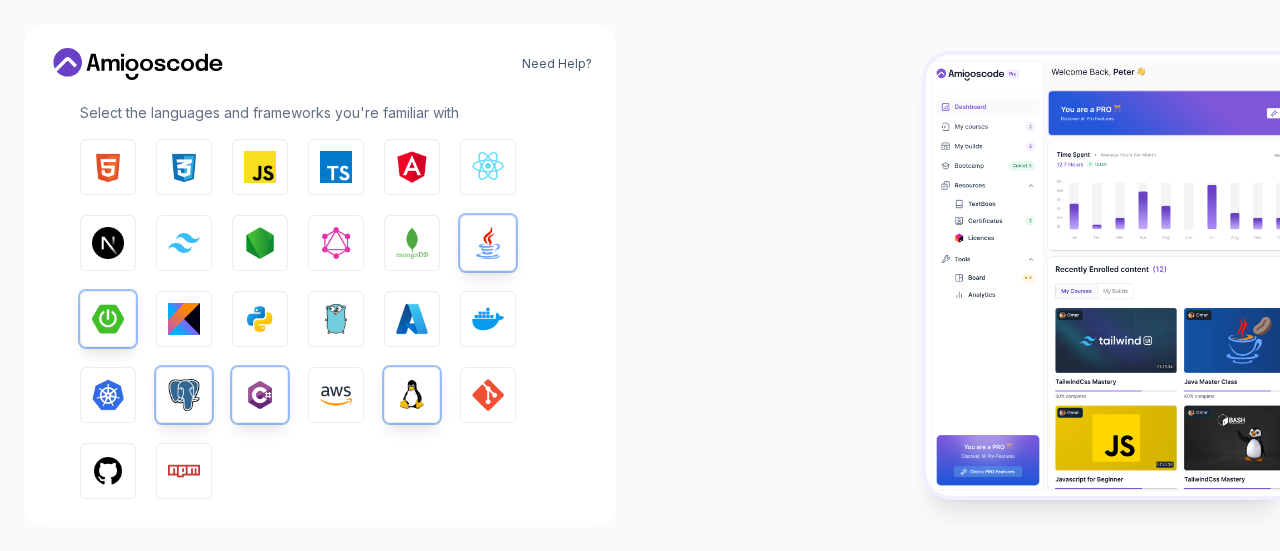scroll, scrollTop: 398, scrollLeft: 0, axis: vertical 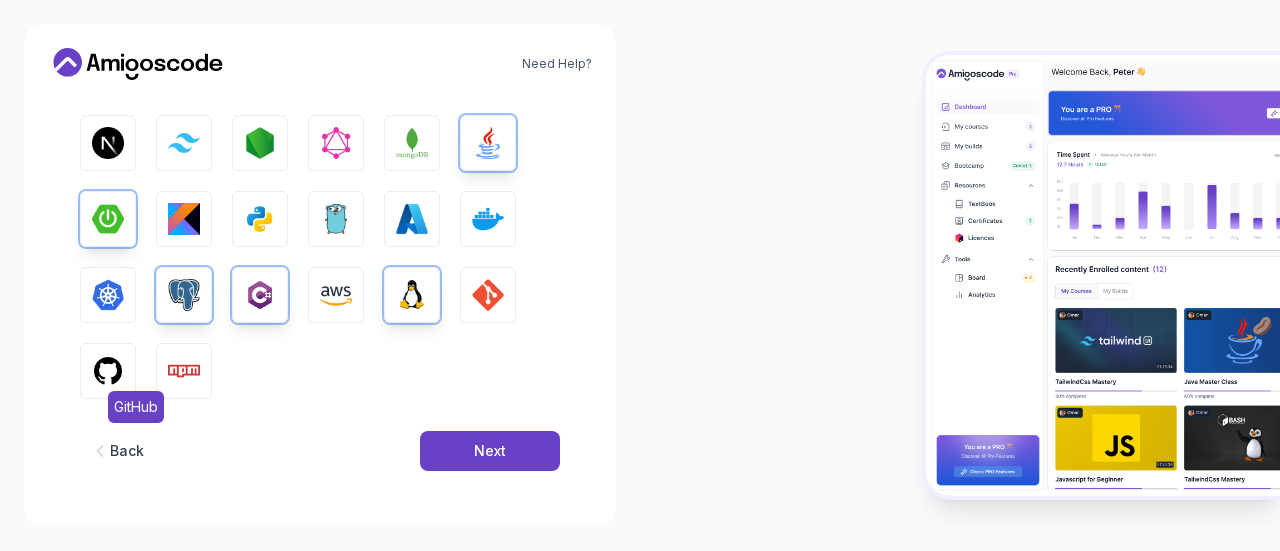 click at bounding box center (108, 371) 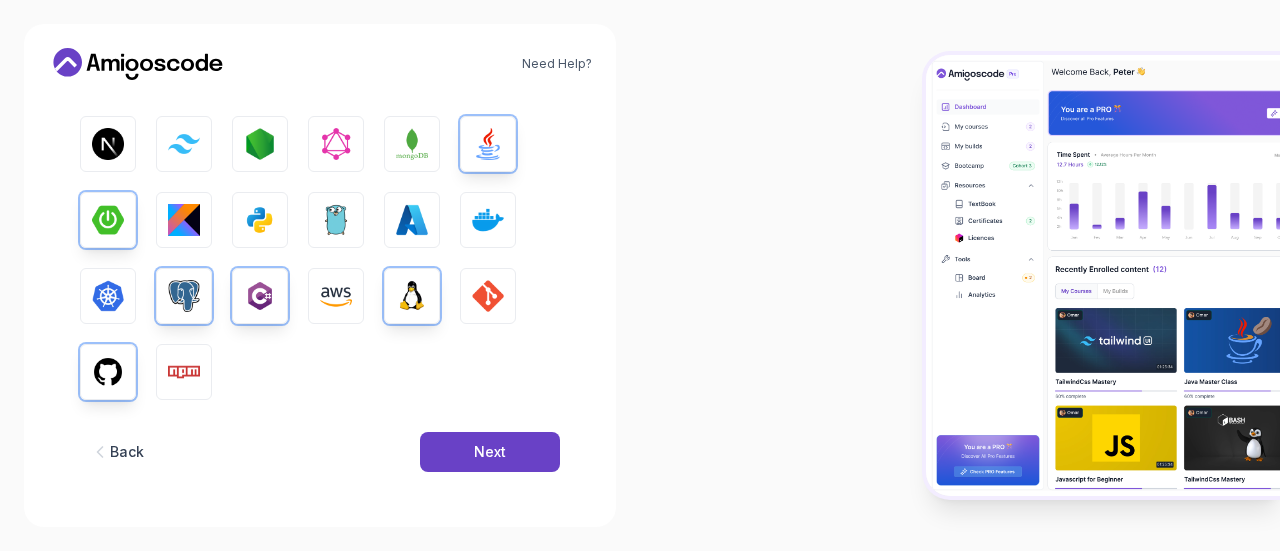 scroll, scrollTop: 398, scrollLeft: 0, axis: vertical 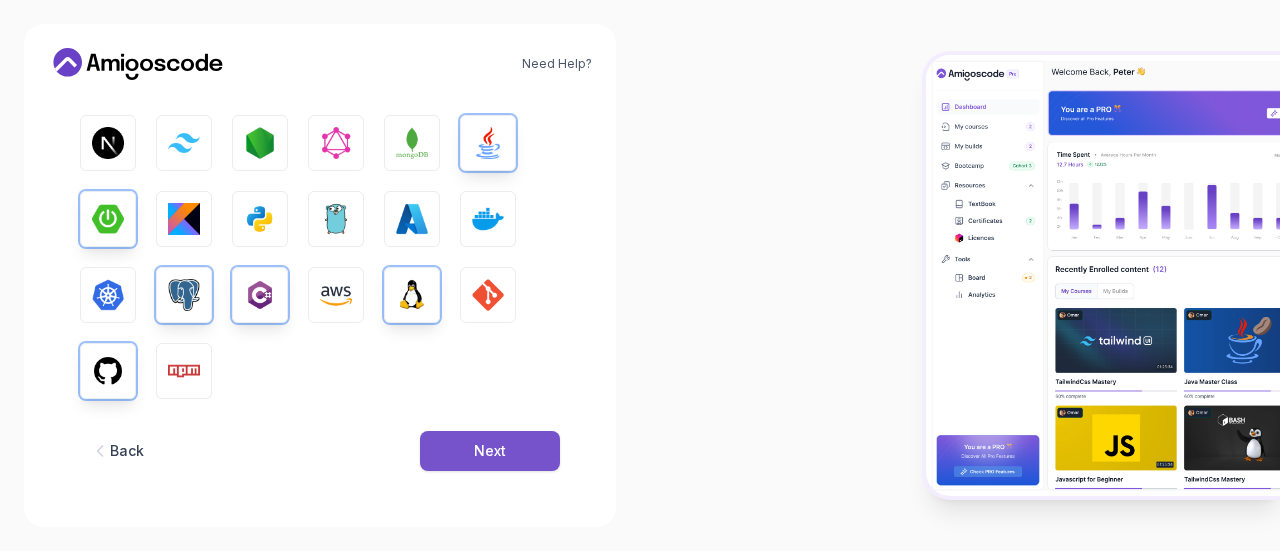 click on "Next" at bounding box center [490, 451] 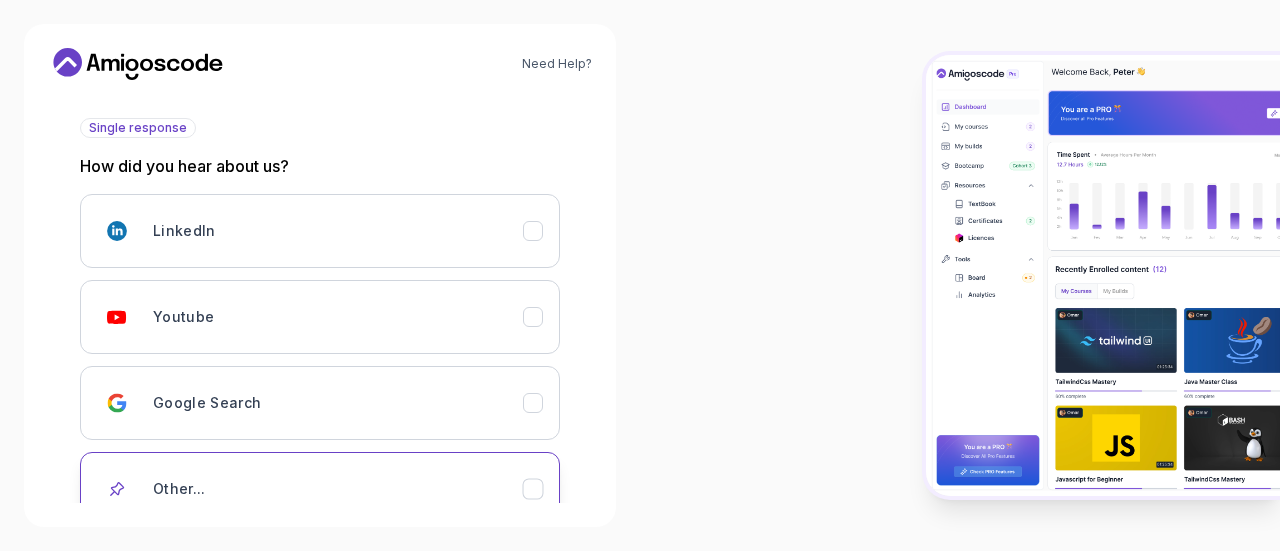 scroll, scrollTop: 255, scrollLeft: 0, axis: vertical 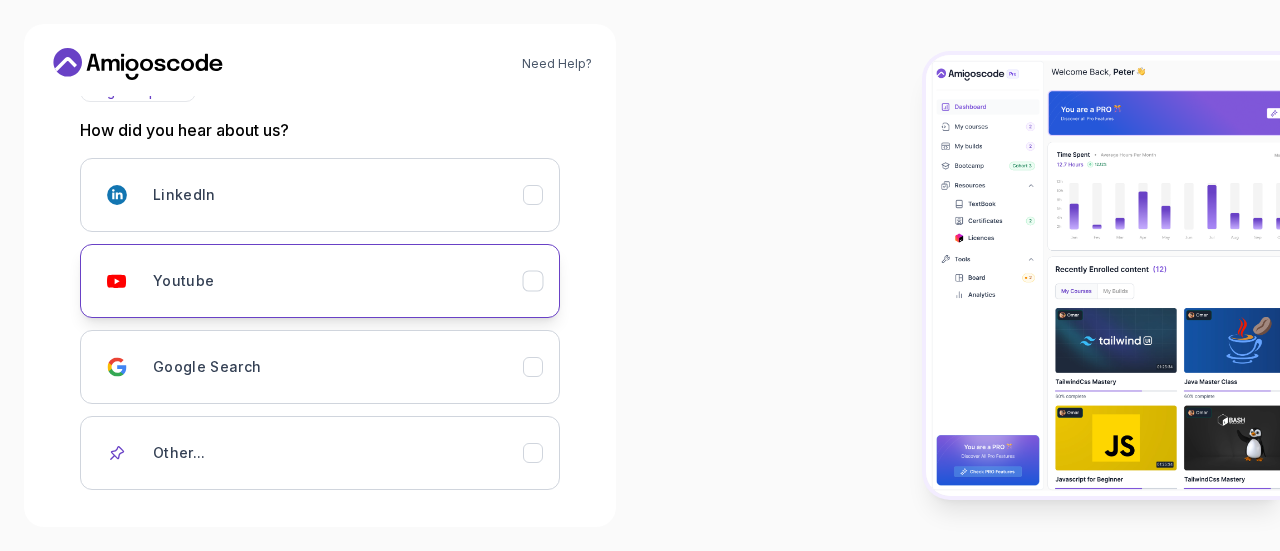 click 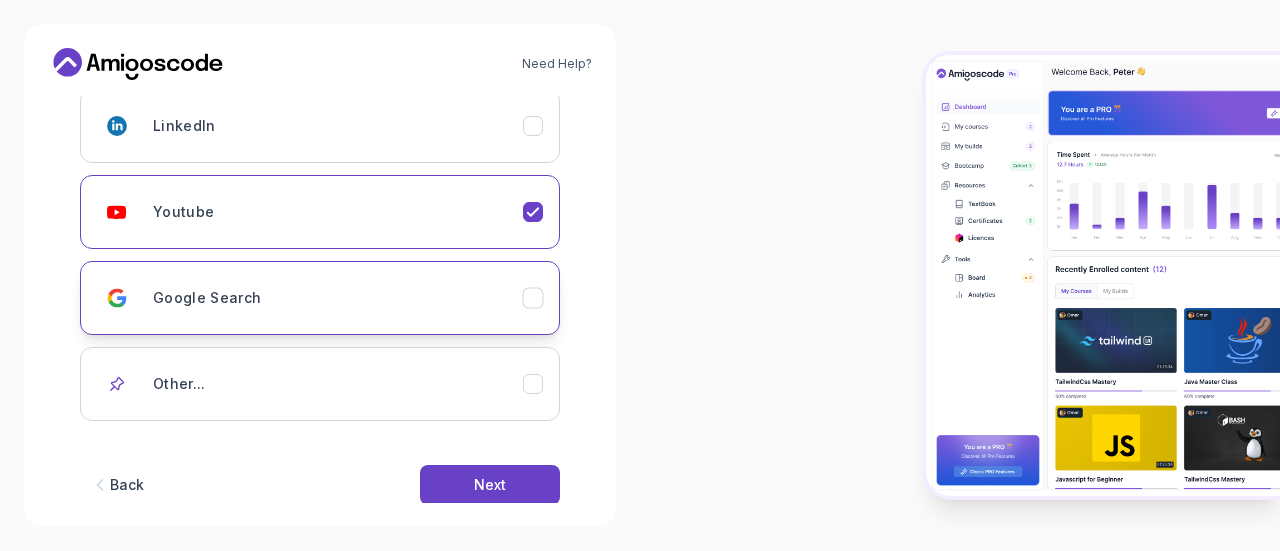 scroll, scrollTop: 355, scrollLeft: 0, axis: vertical 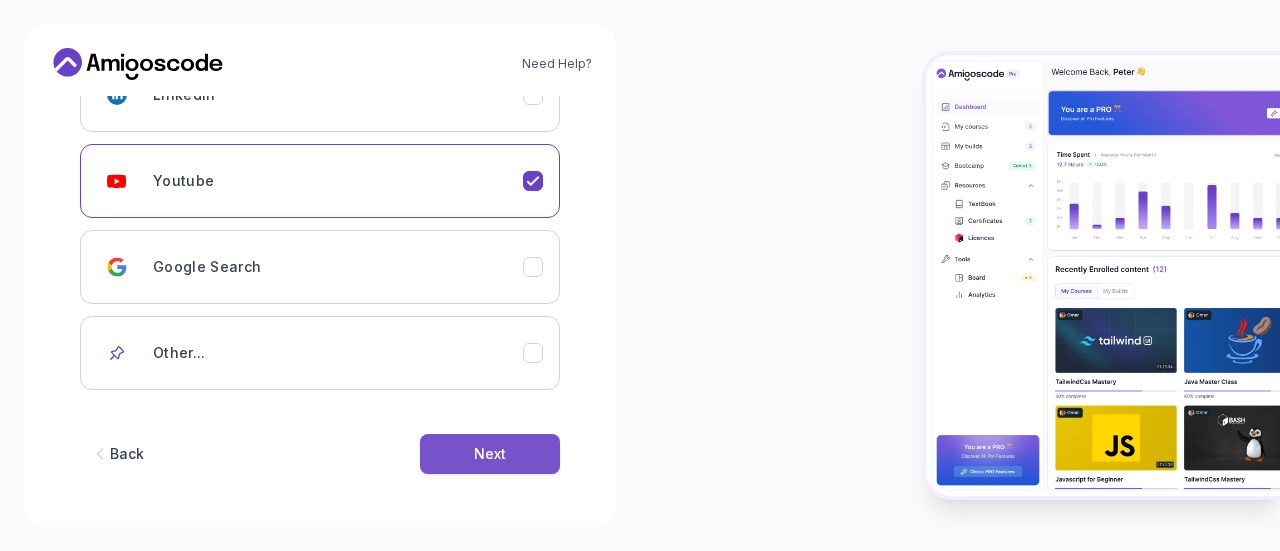 click on "Next" at bounding box center (490, 454) 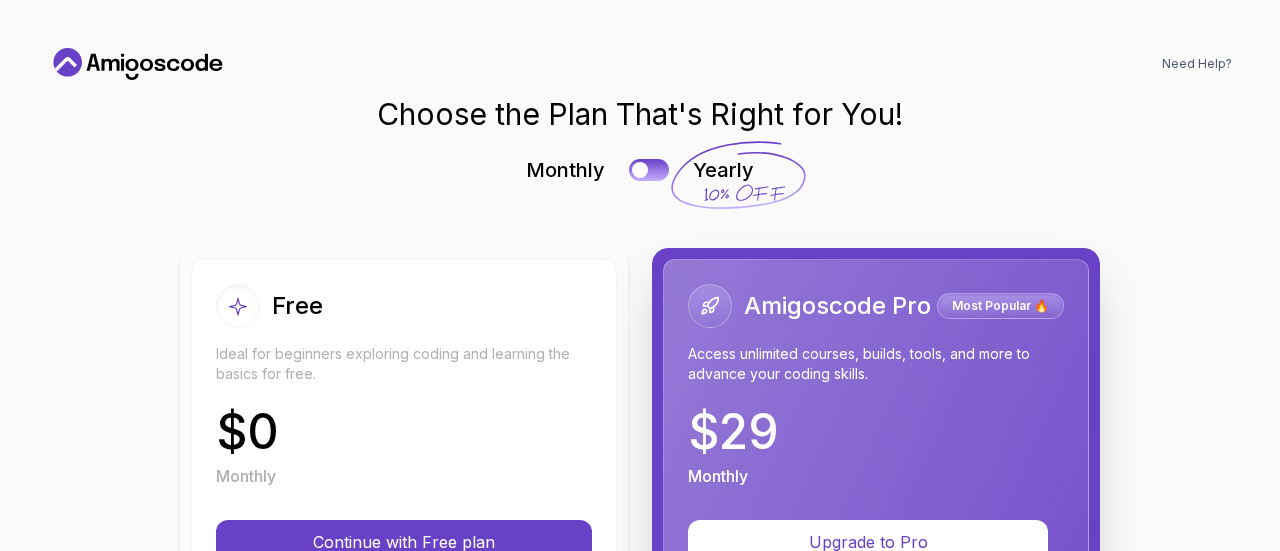 scroll, scrollTop: 0, scrollLeft: 0, axis: both 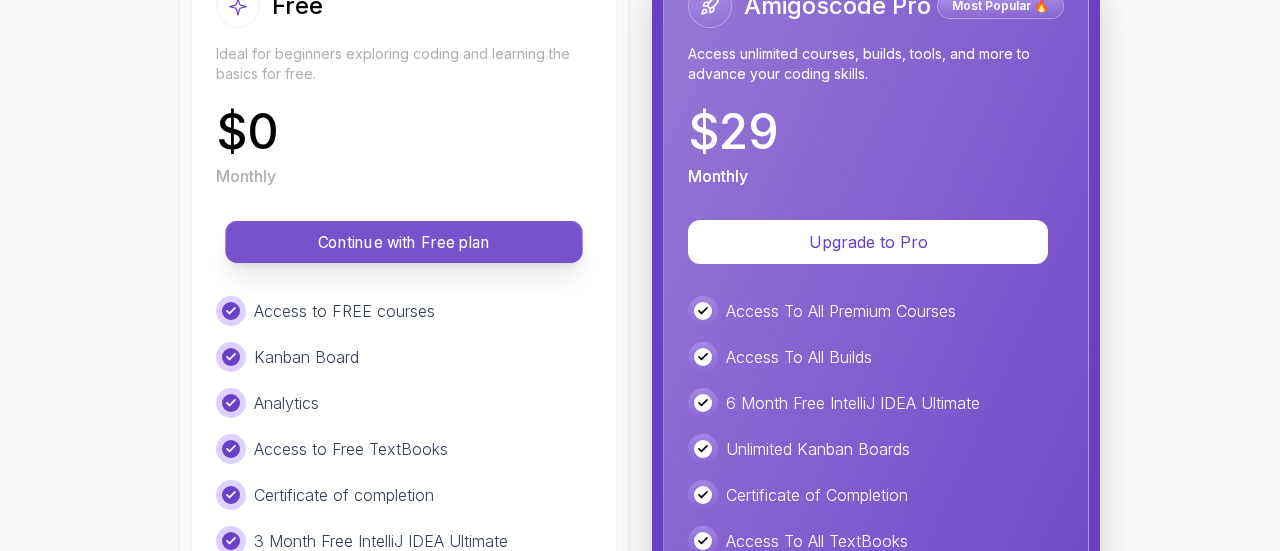 click on "Continue with Free plan" at bounding box center [404, 242] 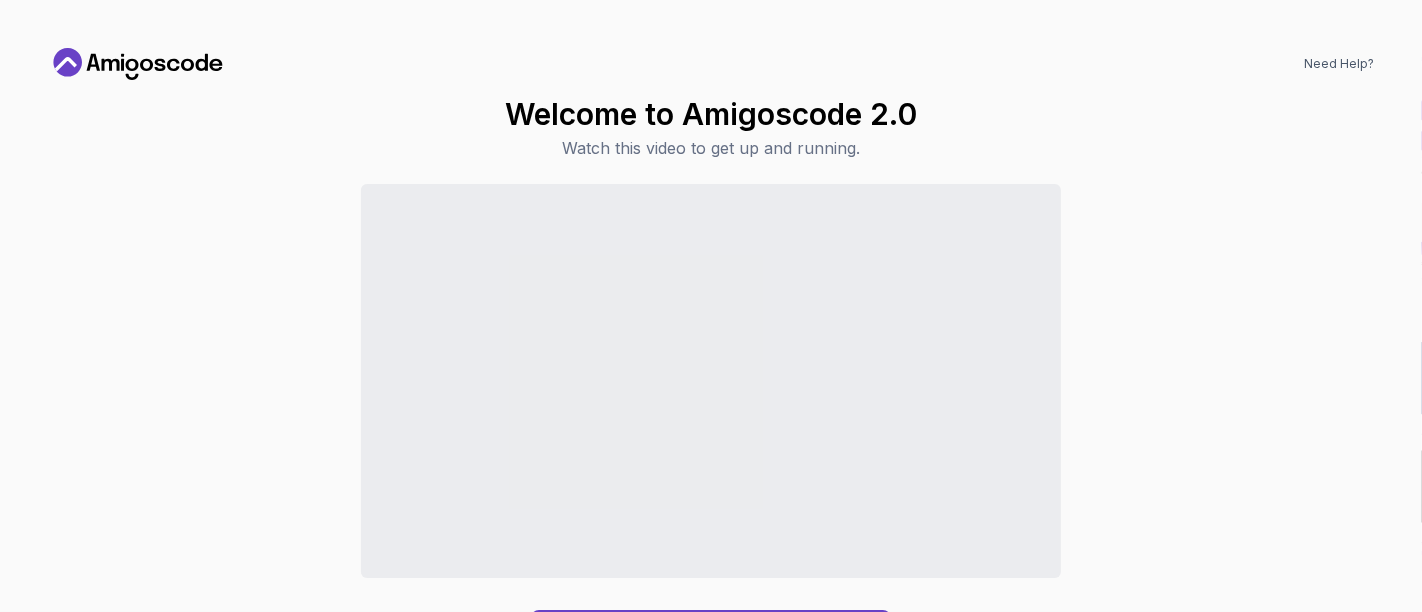 drag, startPoint x: 1188, startPoint y: 2, endPoint x: 185, endPoint y: 274, distance: 1039.2272 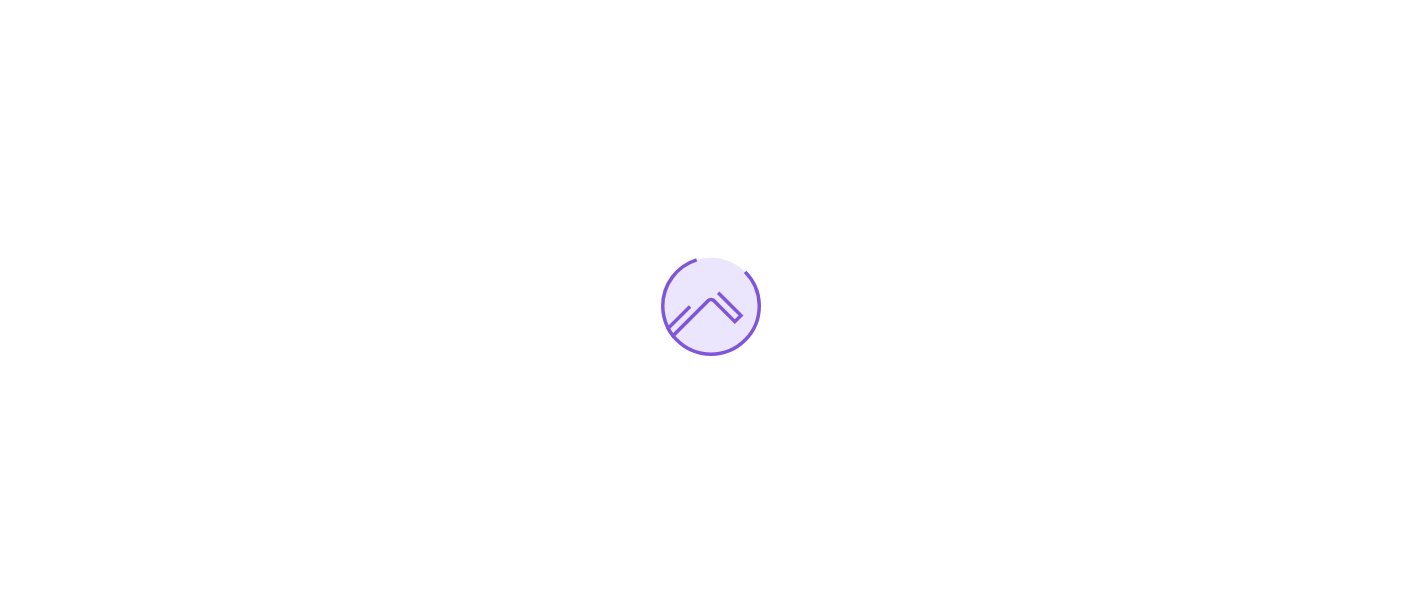 scroll, scrollTop: 0, scrollLeft: 0, axis: both 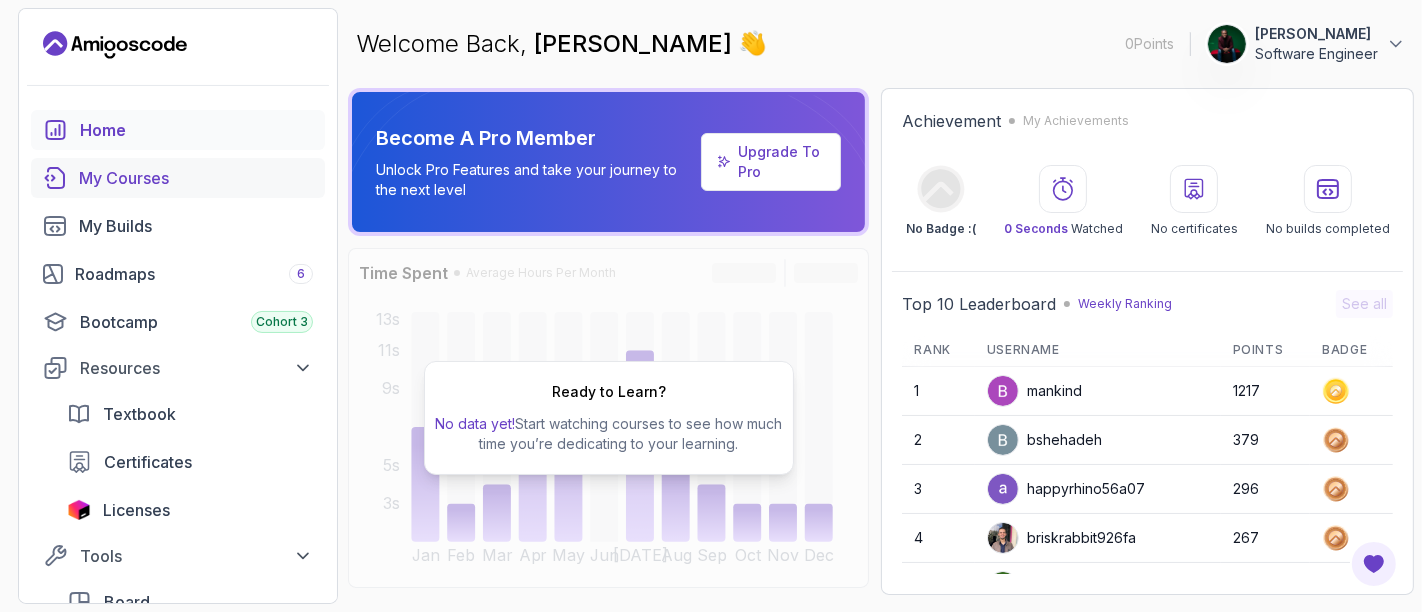 click on "My Courses" at bounding box center [196, 178] 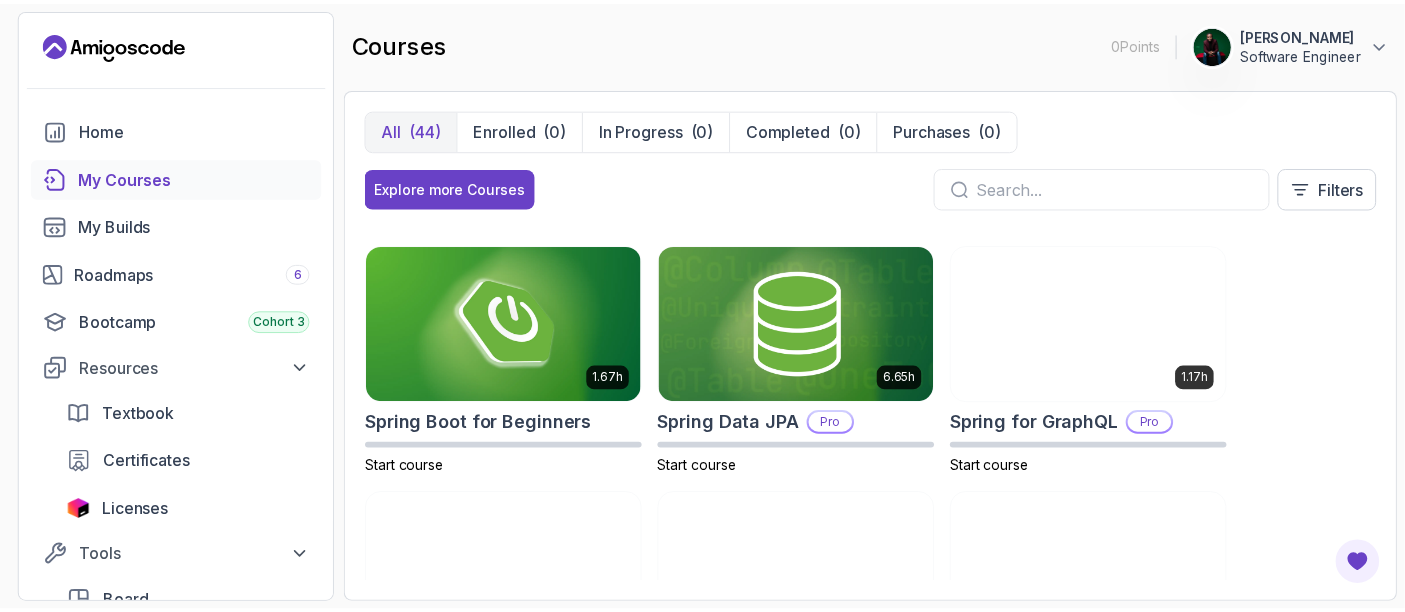 scroll, scrollTop: 2915, scrollLeft: 0, axis: vertical 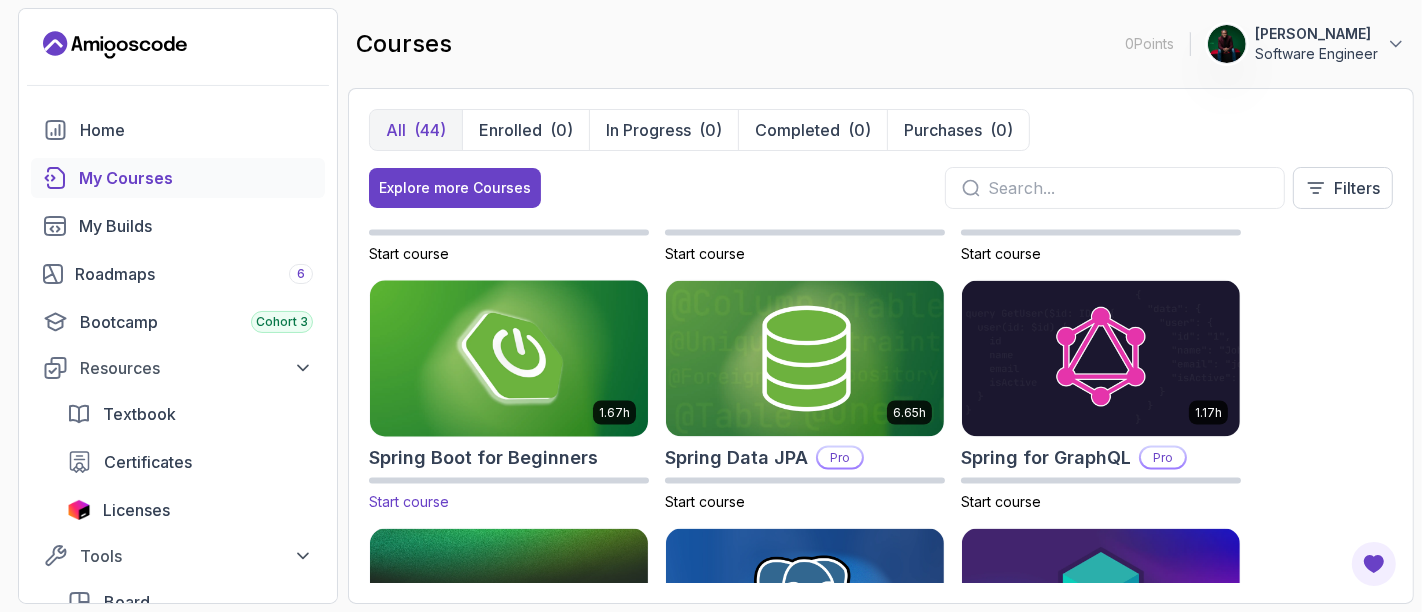 click at bounding box center (509, 358) 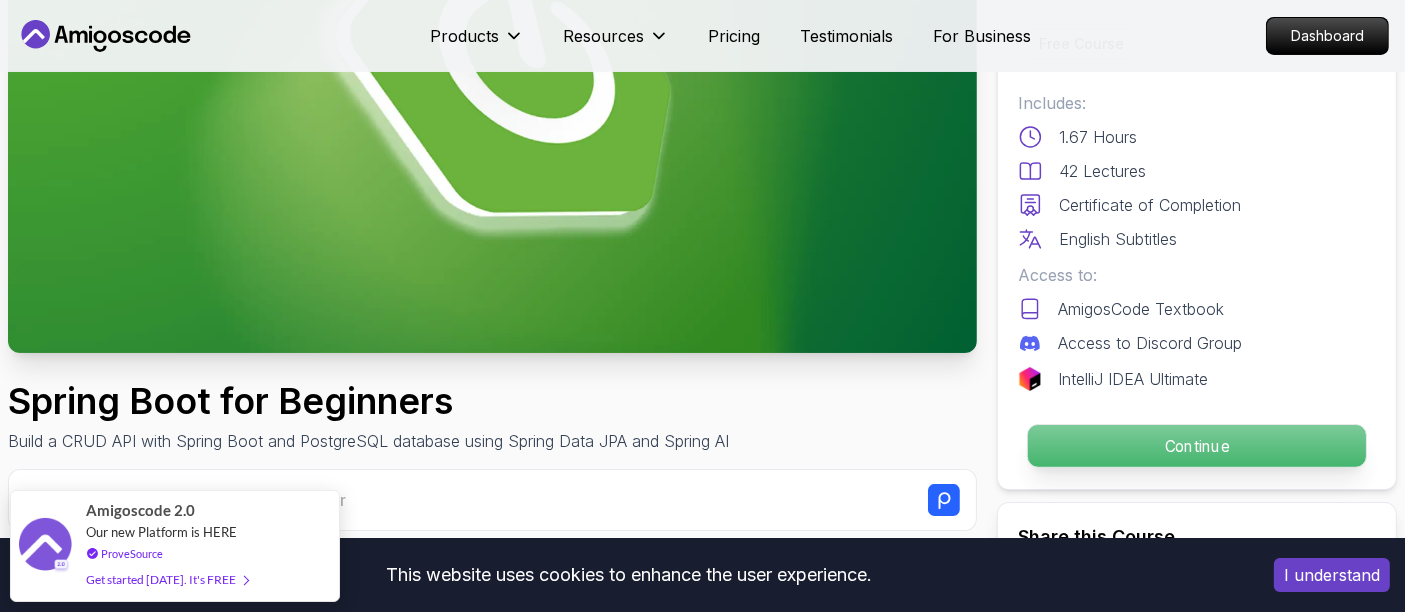 scroll, scrollTop: 333, scrollLeft: 0, axis: vertical 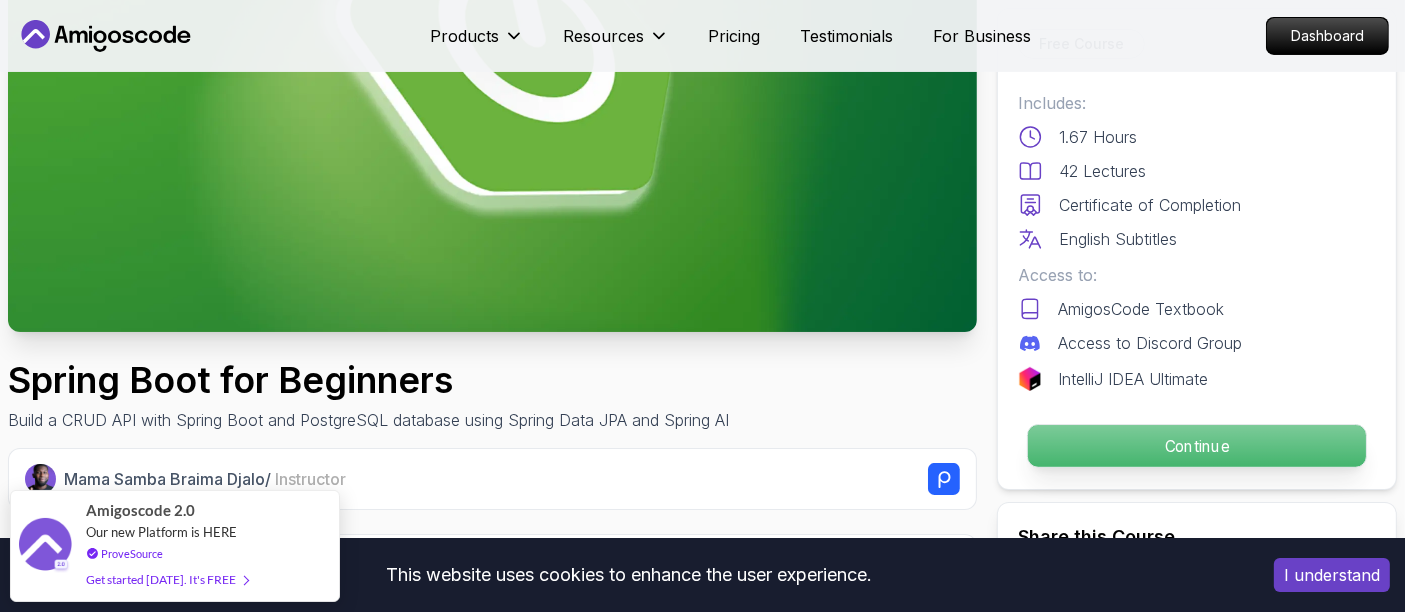 click on "Continue" at bounding box center (1197, 446) 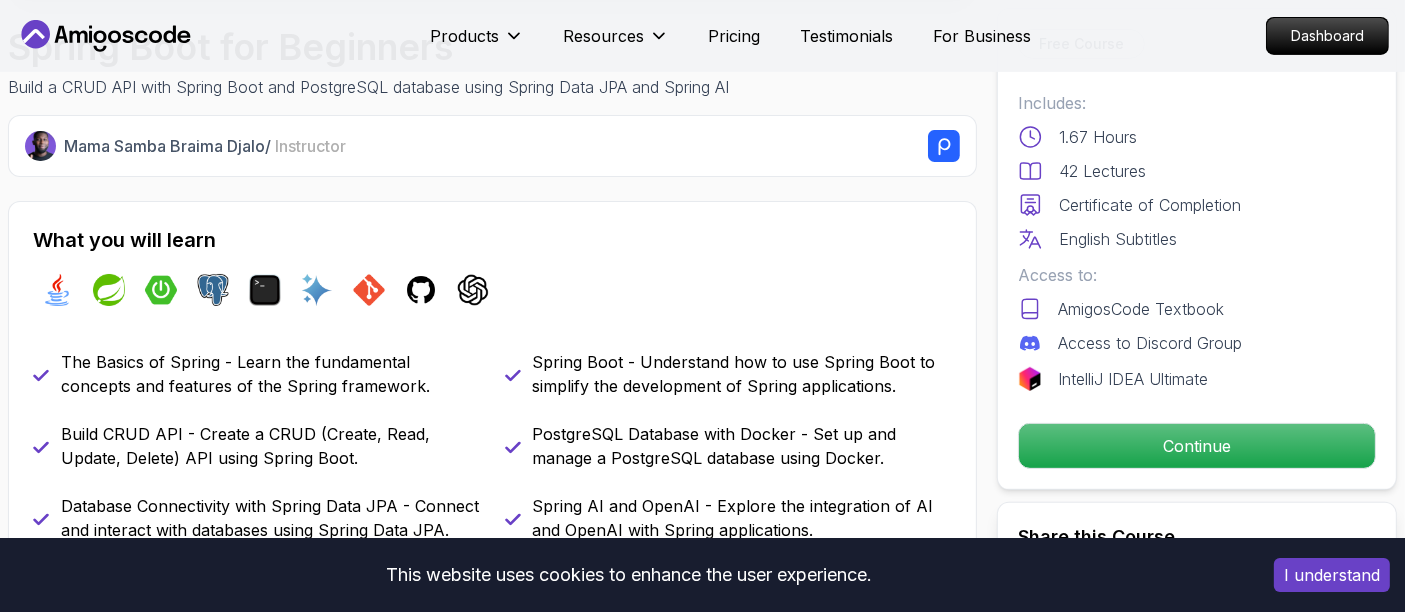 scroll, scrollTop: 777, scrollLeft: 0, axis: vertical 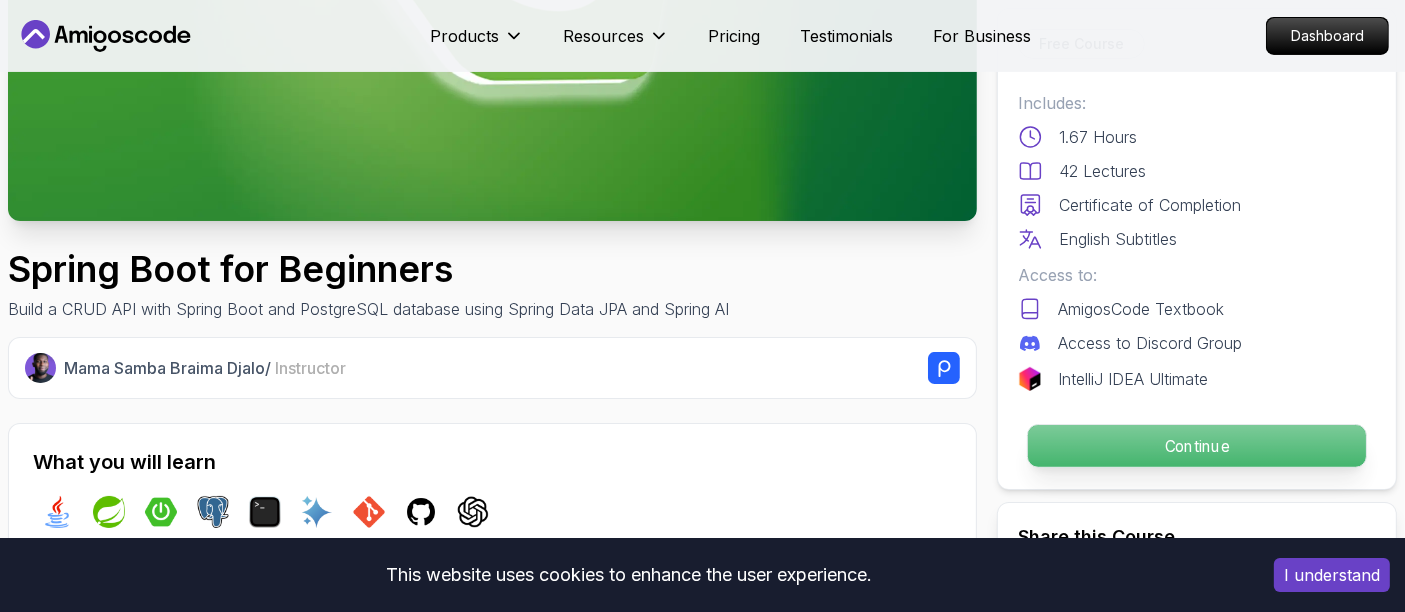 click on "Continue" at bounding box center [1197, 446] 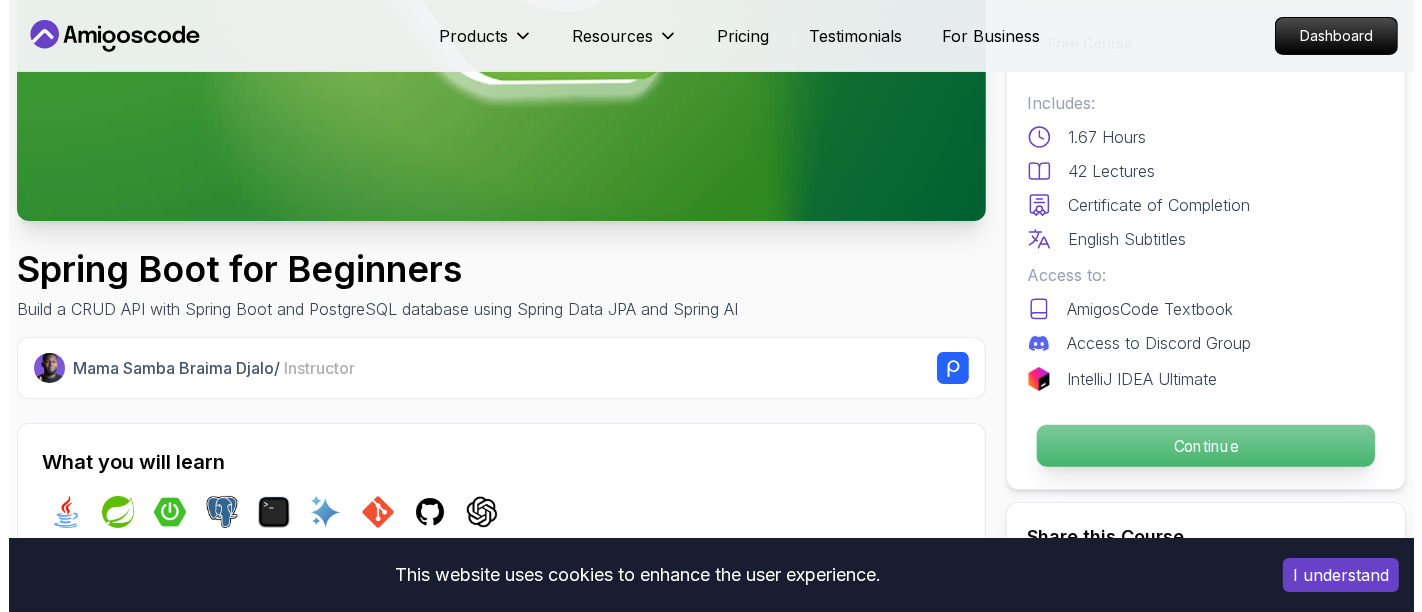 scroll, scrollTop: 0, scrollLeft: 0, axis: both 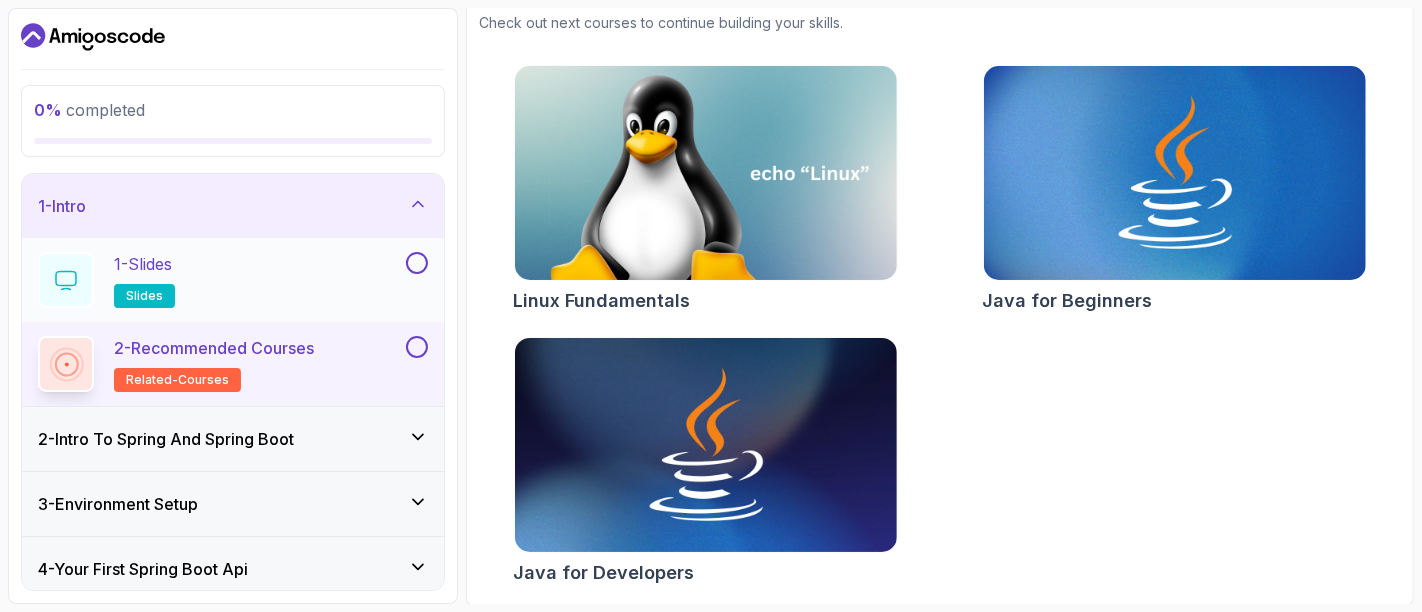 click on "slides" at bounding box center [144, 296] 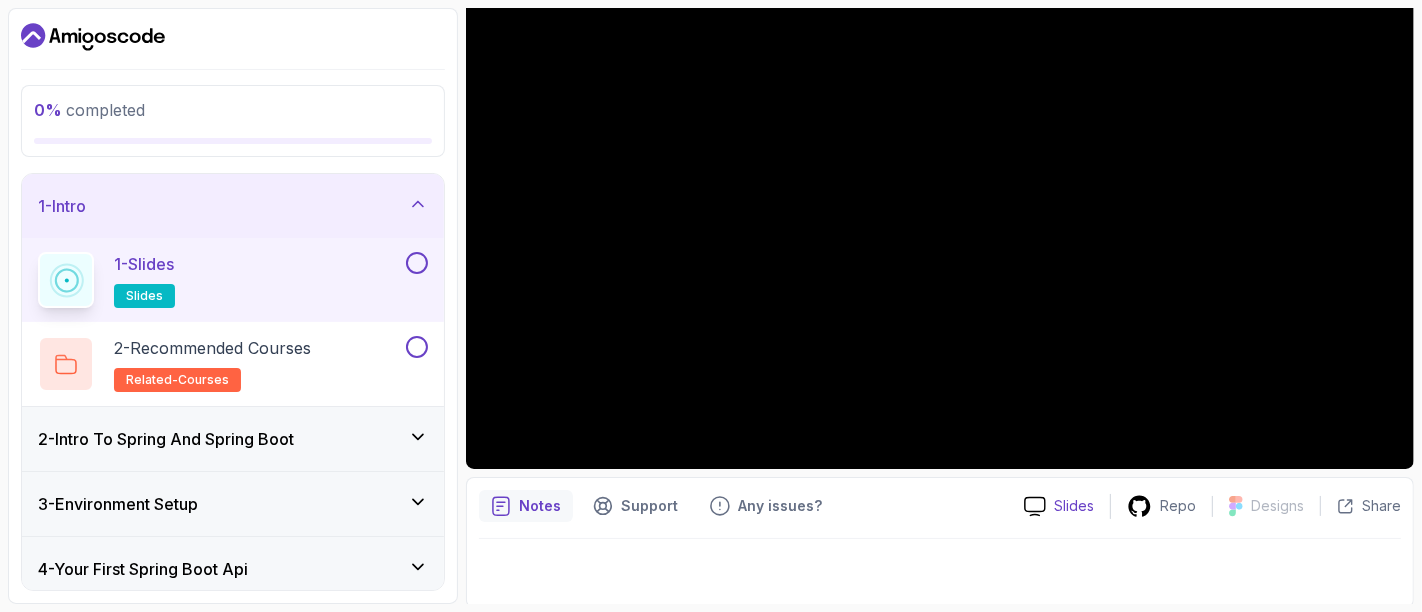 click on "Slides" at bounding box center (1074, 506) 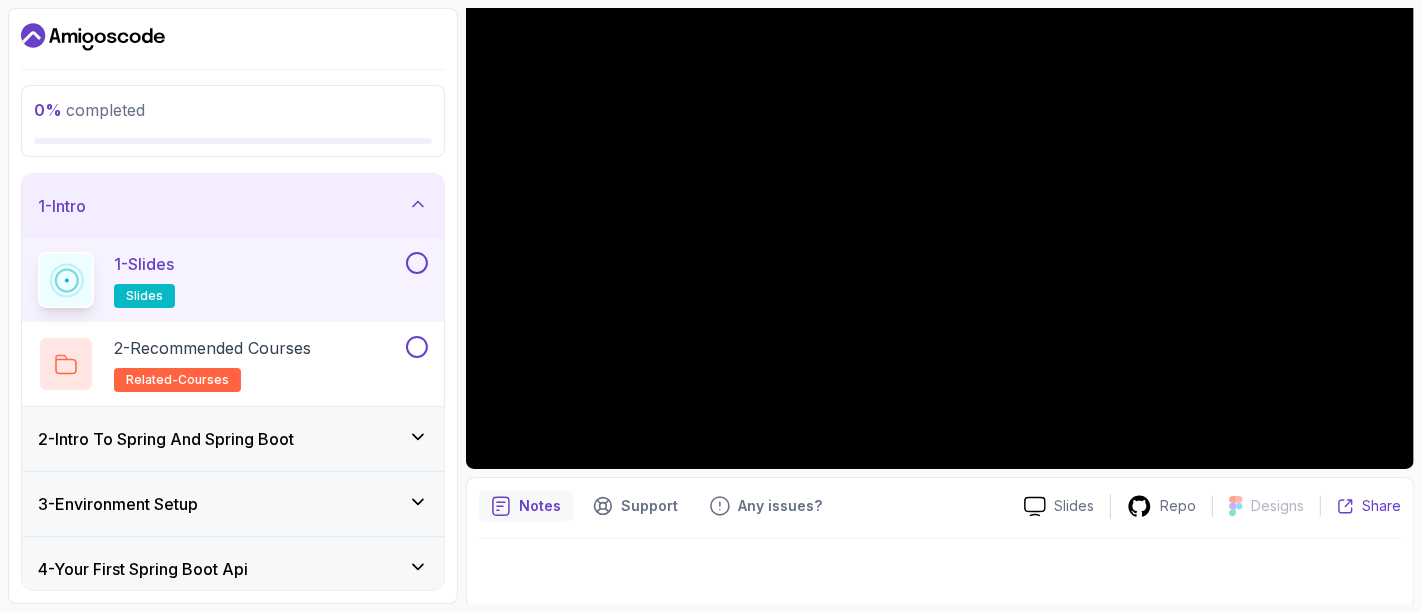 click 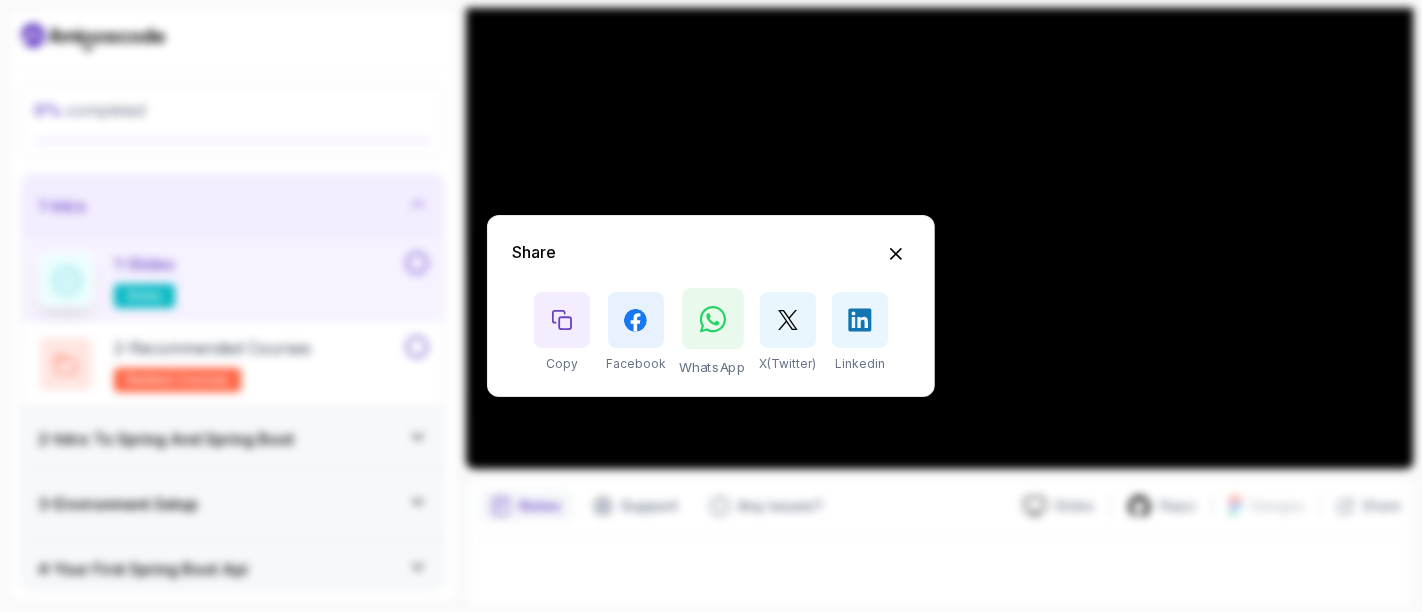click 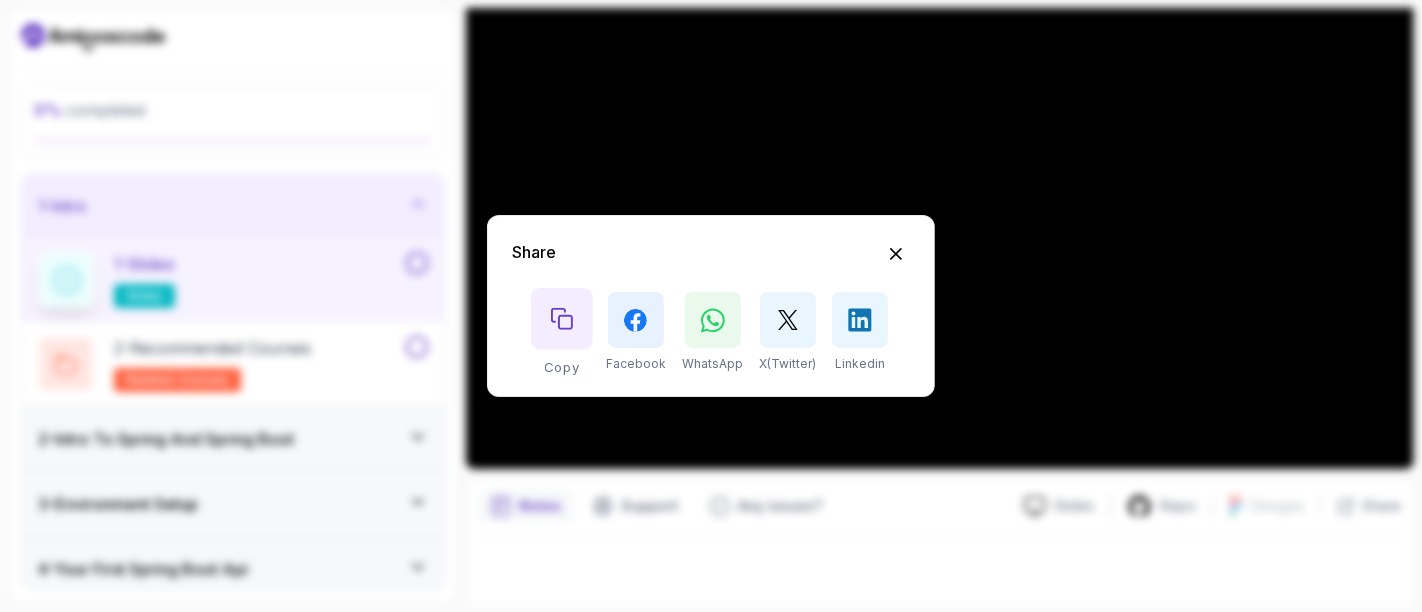 click 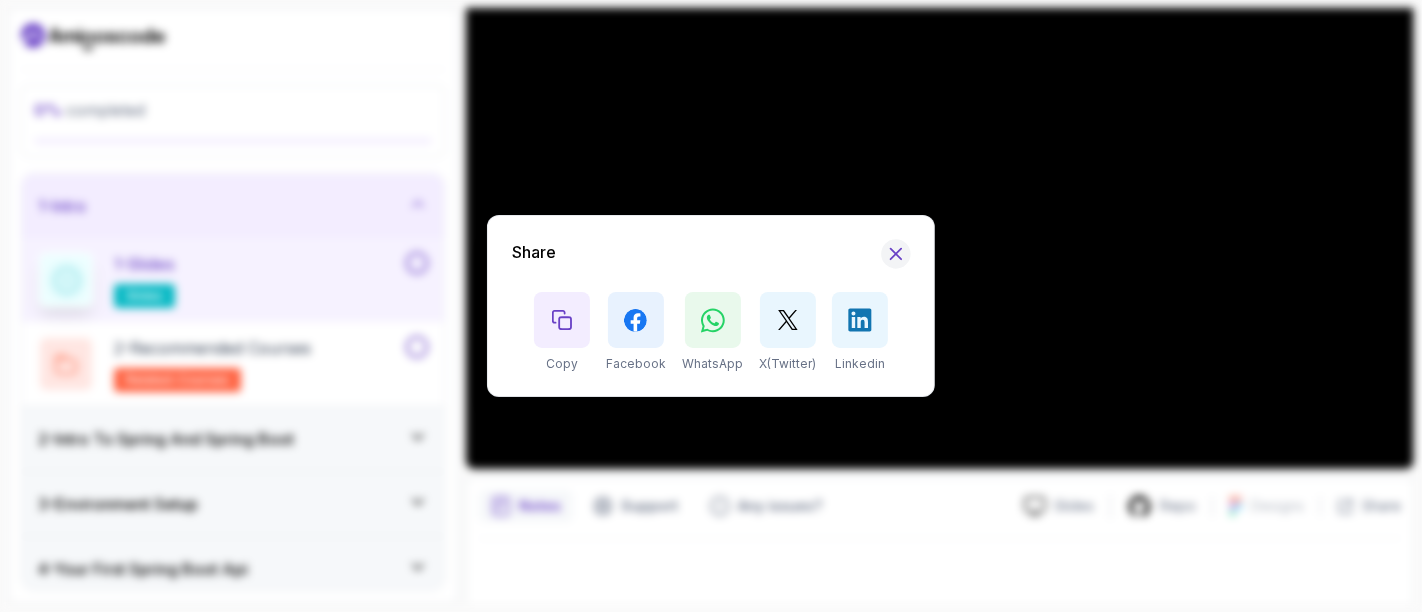 click 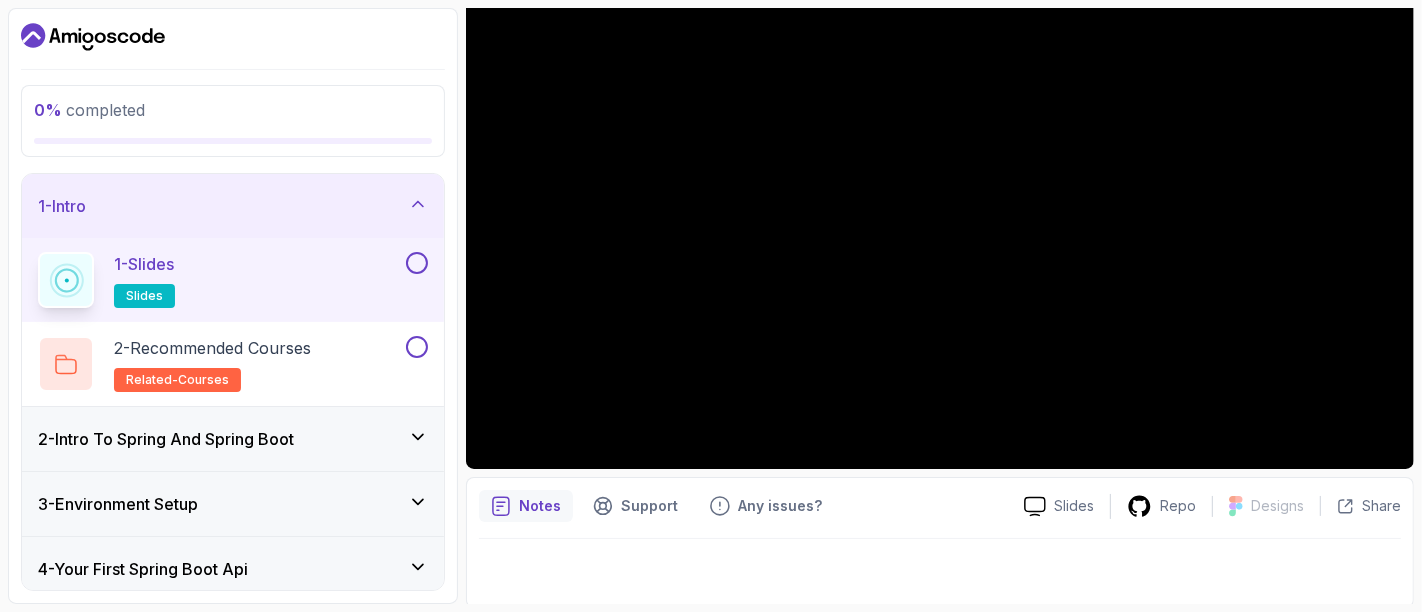 scroll, scrollTop: 245, scrollLeft: 0, axis: vertical 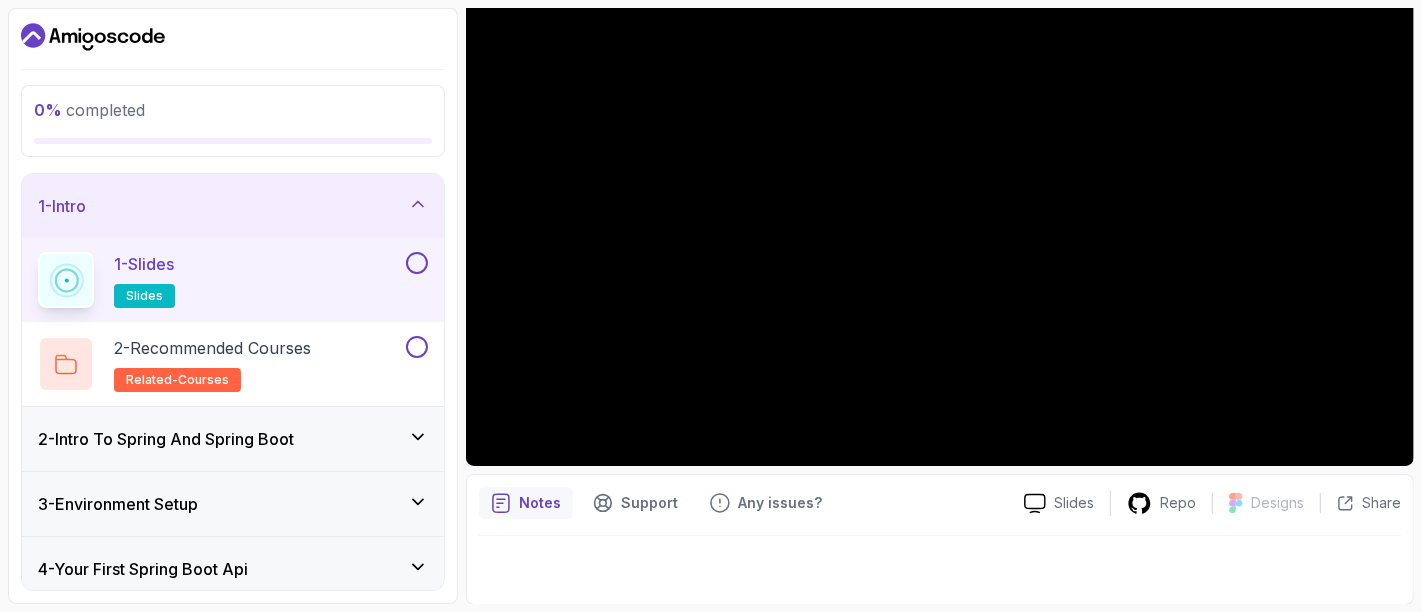 click 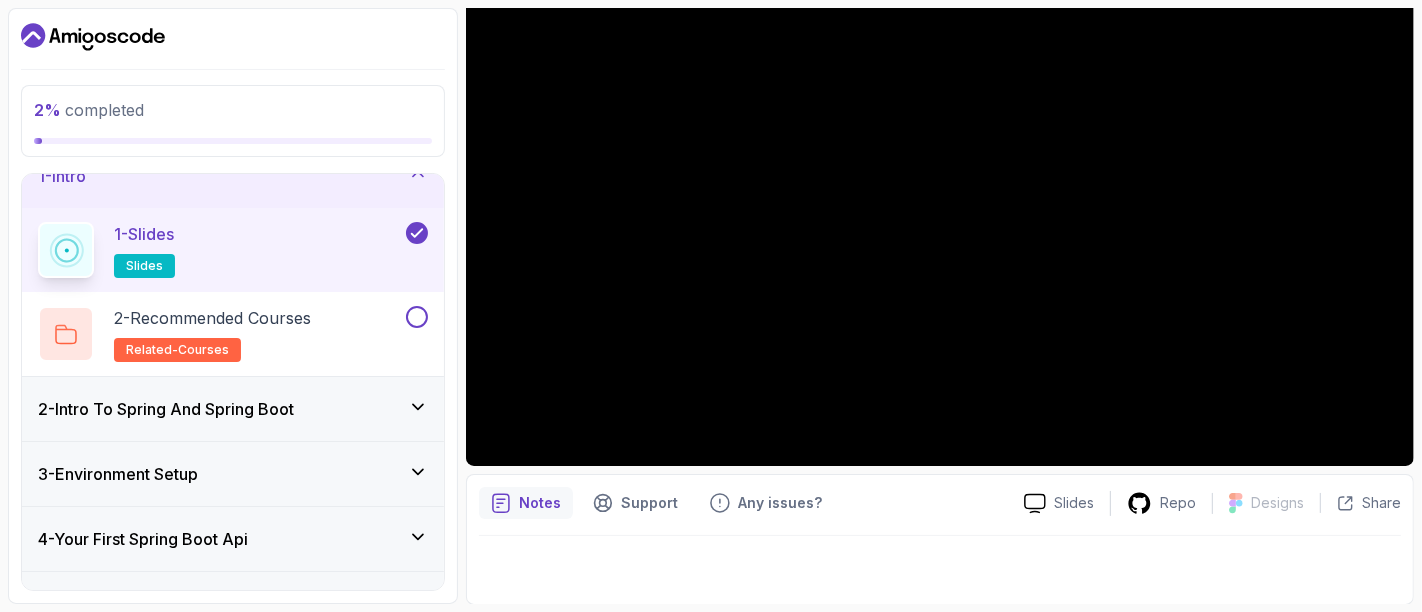 scroll, scrollTop: 0, scrollLeft: 0, axis: both 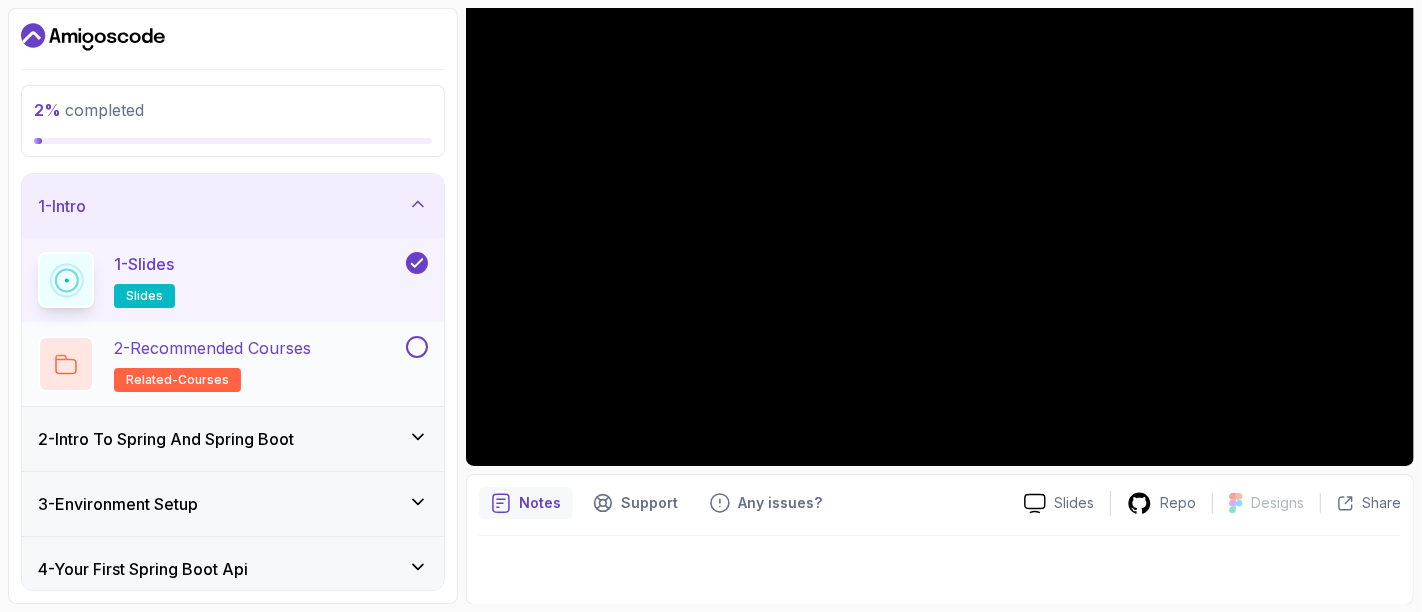 click on "related-courses" at bounding box center [177, 380] 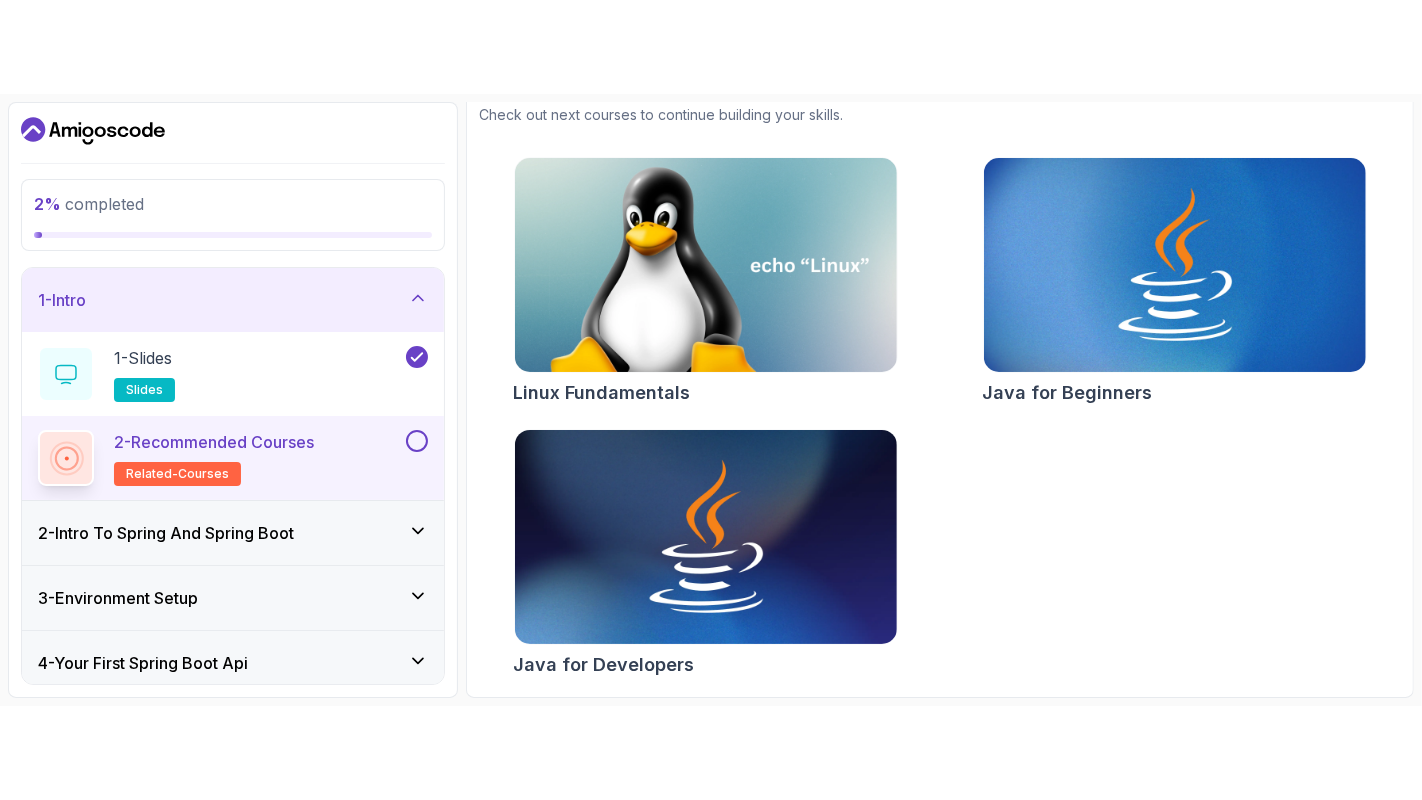 scroll, scrollTop: 242, scrollLeft: 0, axis: vertical 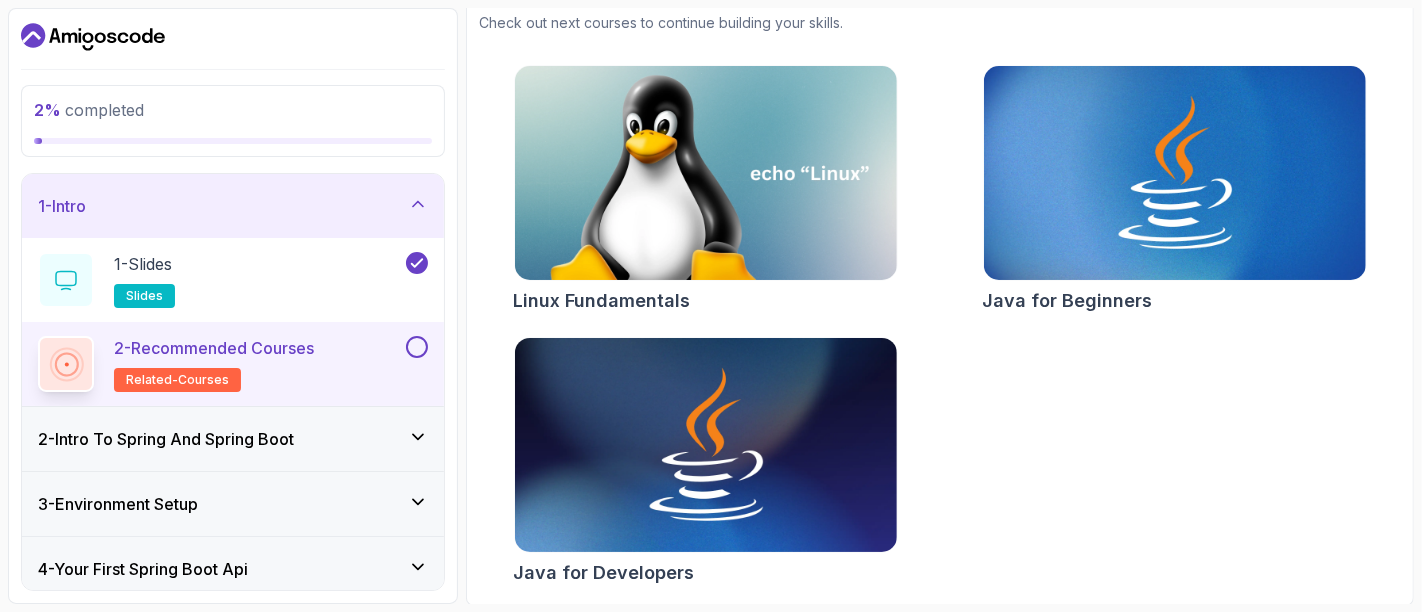 click 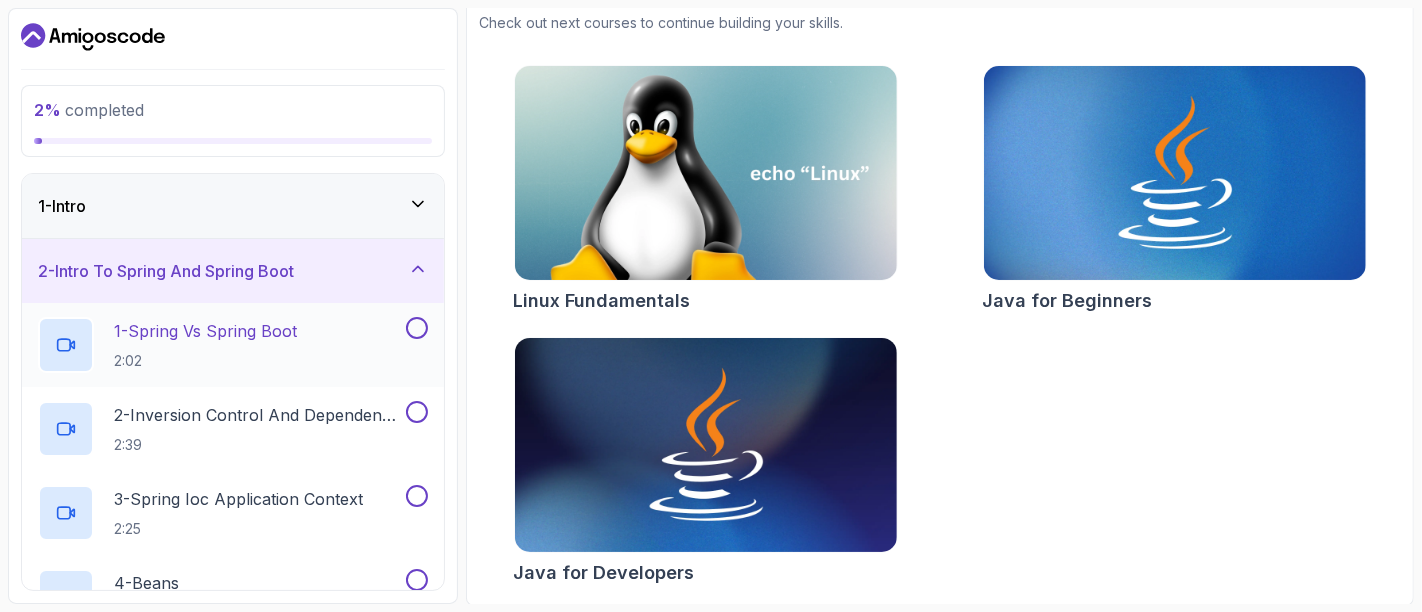 click on "1  -  Spring Vs Spring Boot" at bounding box center [205, 331] 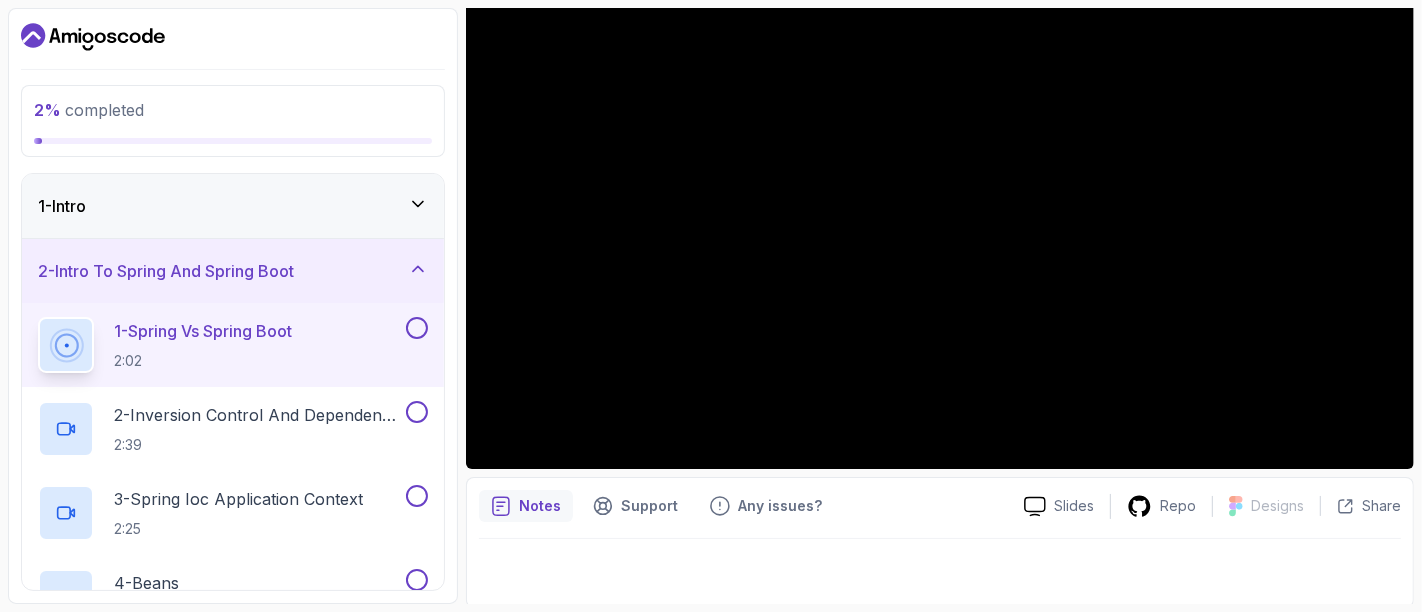 type 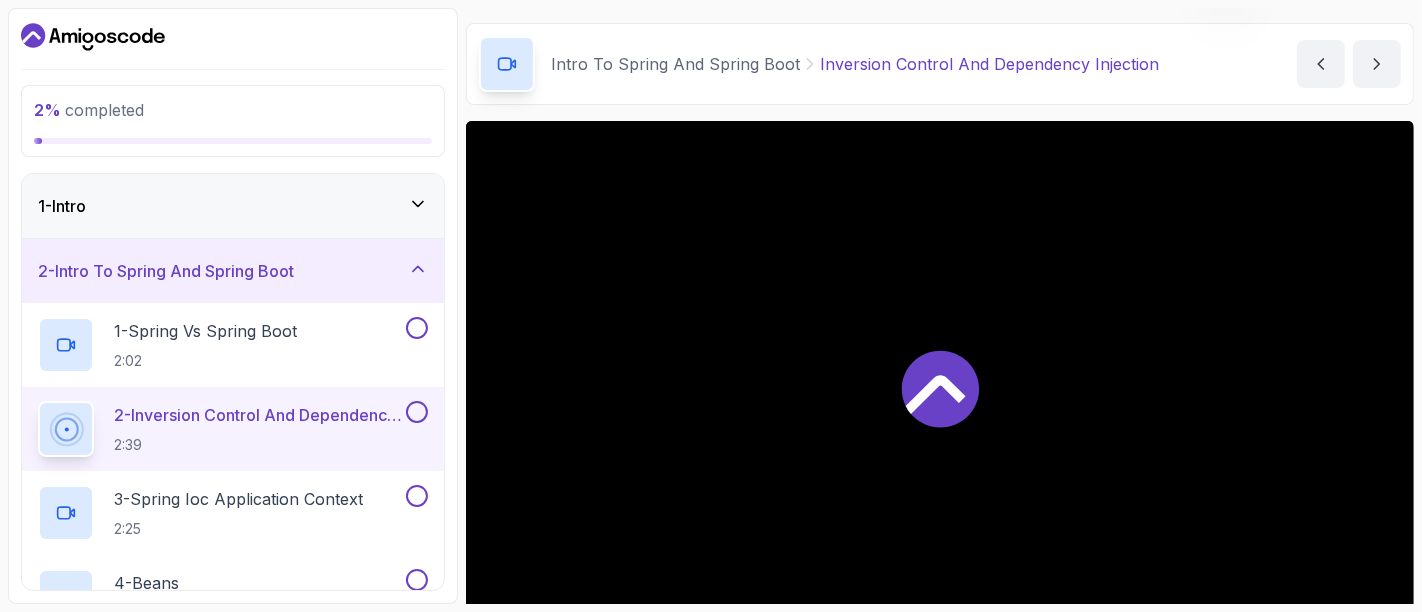 scroll, scrollTop: 242, scrollLeft: 0, axis: vertical 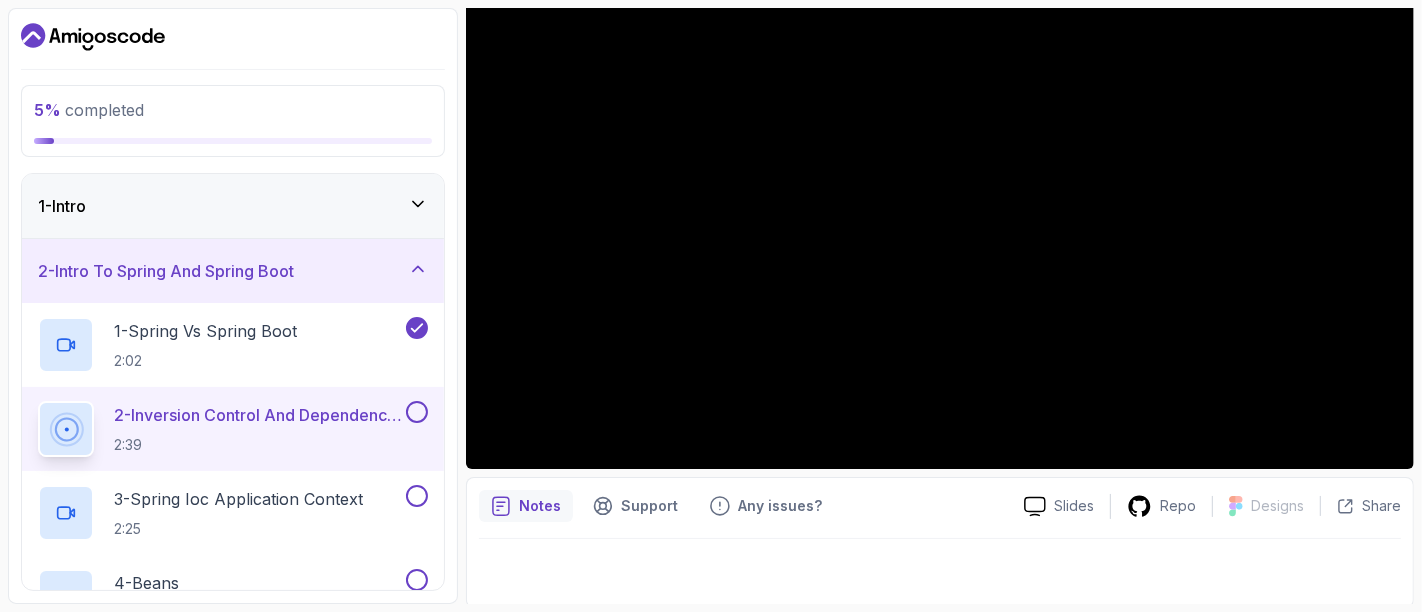 click on "5 % completed 1  -  Intro 2  -  Intro To Spring And Spring Boot 1  -  Spring Vs Spring Boot 2:02 2  -  Inversion Control And Dependency Injection 2:39 3  -  Spring Ioc Application Context 2:25 4  -  Beans 1:20 3  -  Environment Setup 4  -  Your First Spring Boot Api 5  -  Define The Model 6  -  Docker And Postgres 7  -  Databases Setup 8  -  Spring Data Jpa 9  -  Crud 10  -  Exercises 11  -  Artificial Intelligence 12  -  Outro My Courses Spring Boot for Beginners 0  Points 1 [PERSON_NAME] Software Engineer 2 - Intro To Spring And Spring Boot  5 % completed Intro To Spring And Spring Boot Inversion Control And Dependency Injection Inversion Control And Dependency Injection by  [PERSON_NAME] Slides Repo Designs Design not available Share Notes Support Any issues? Slides Repo Designs Design not available Share" at bounding box center [711, 306] 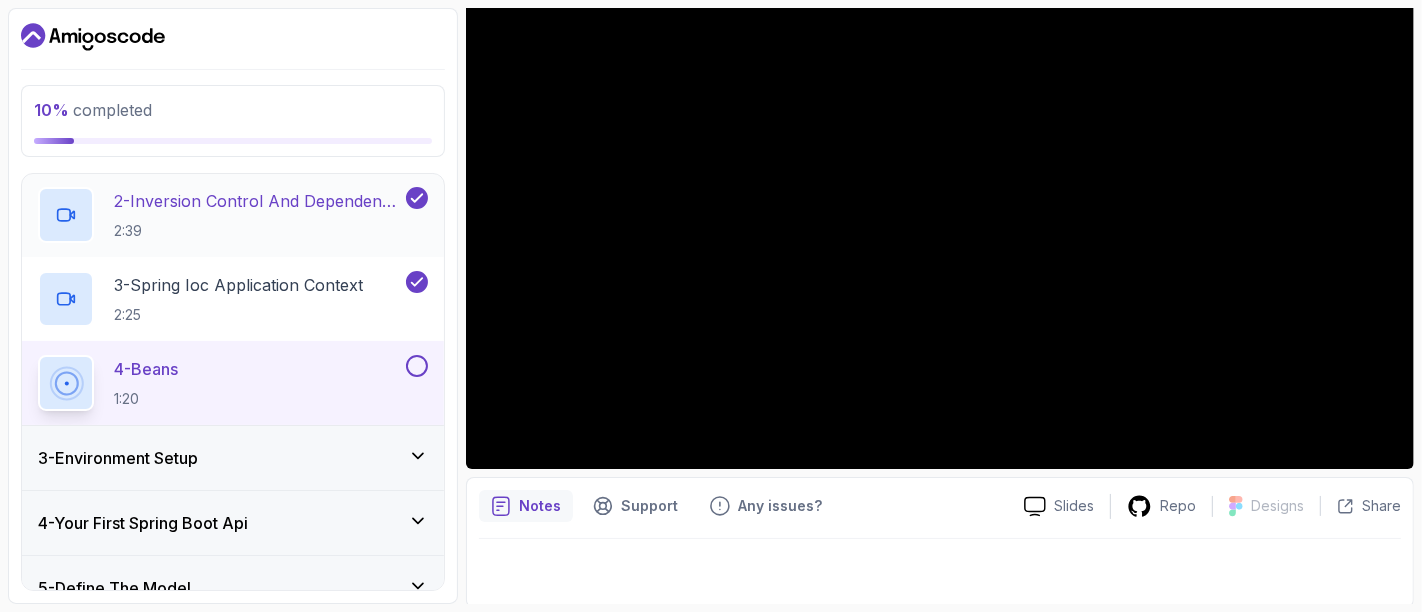 scroll, scrollTop: 222, scrollLeft: 0, axis: vertical 